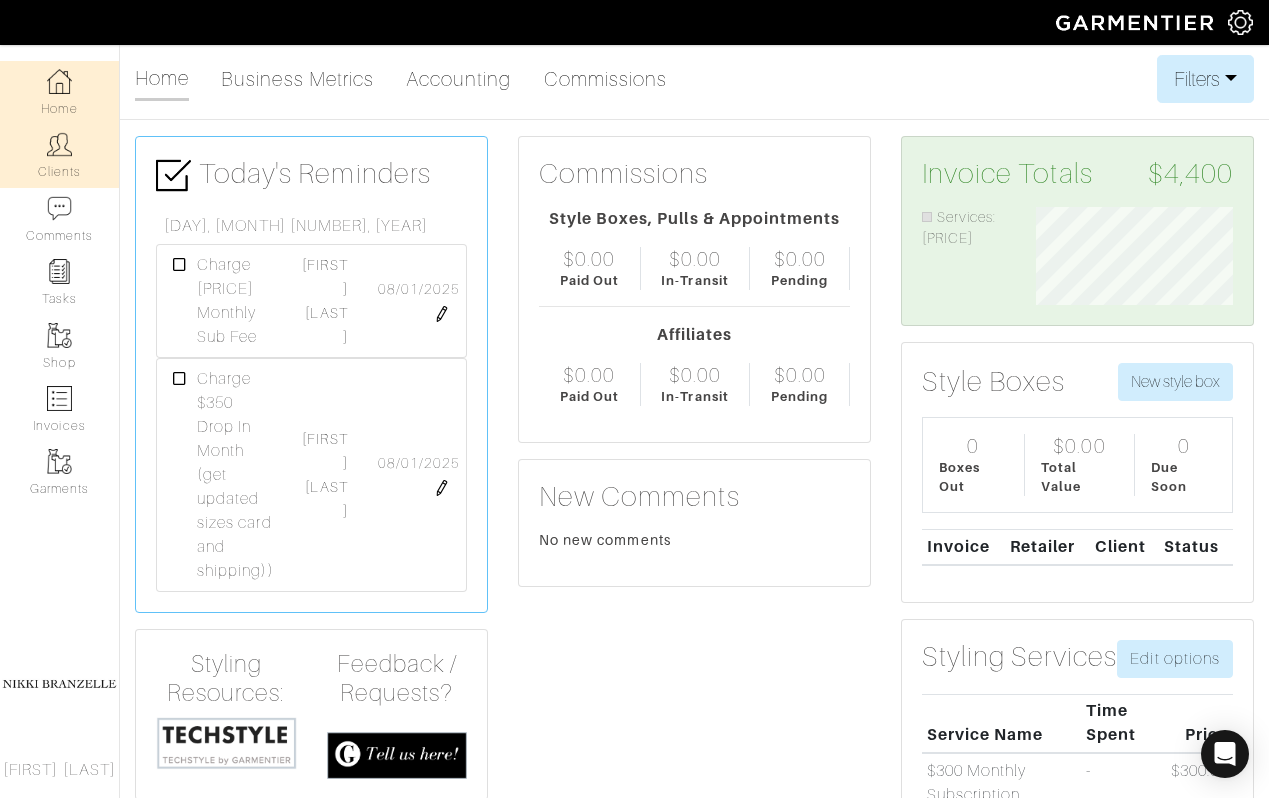 scroll, scrollTop: 88, scrollLeft: 0, axis: vertical 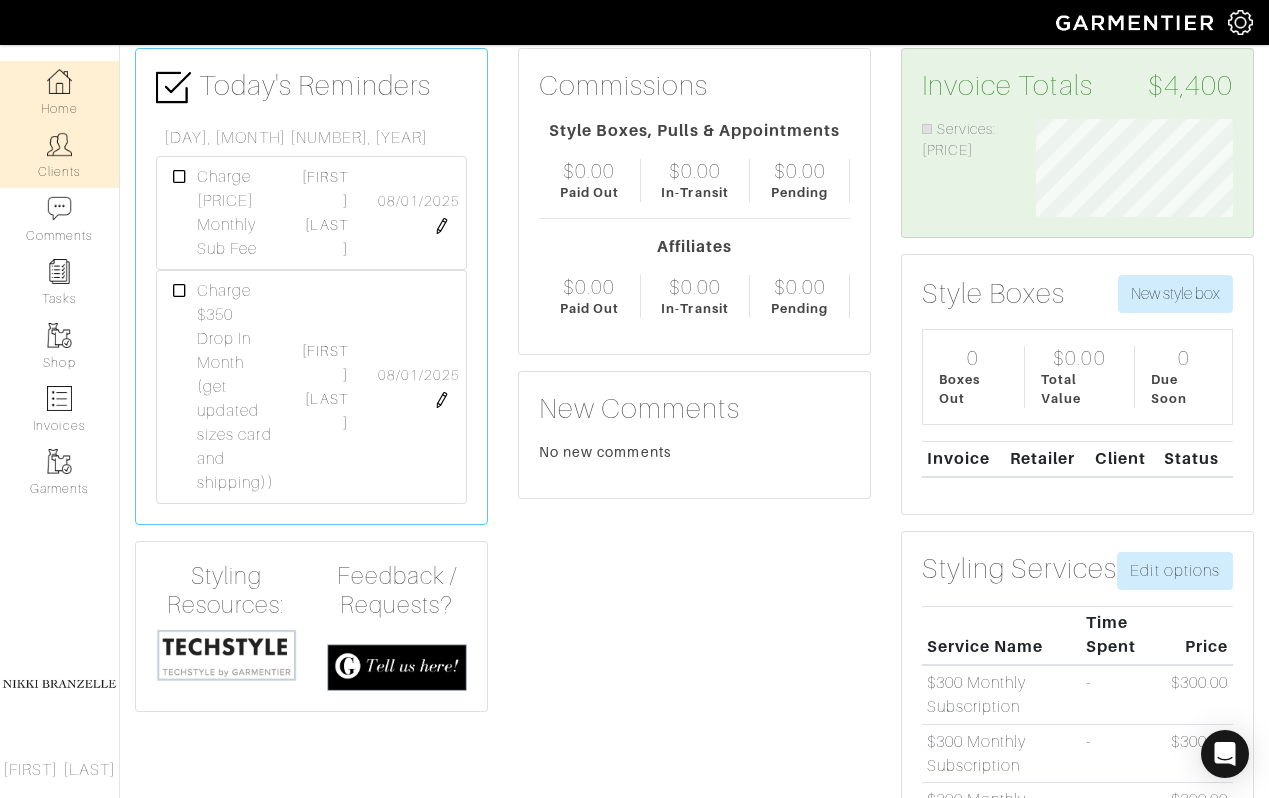 click on "Clients" at bounding box center [59, 155] 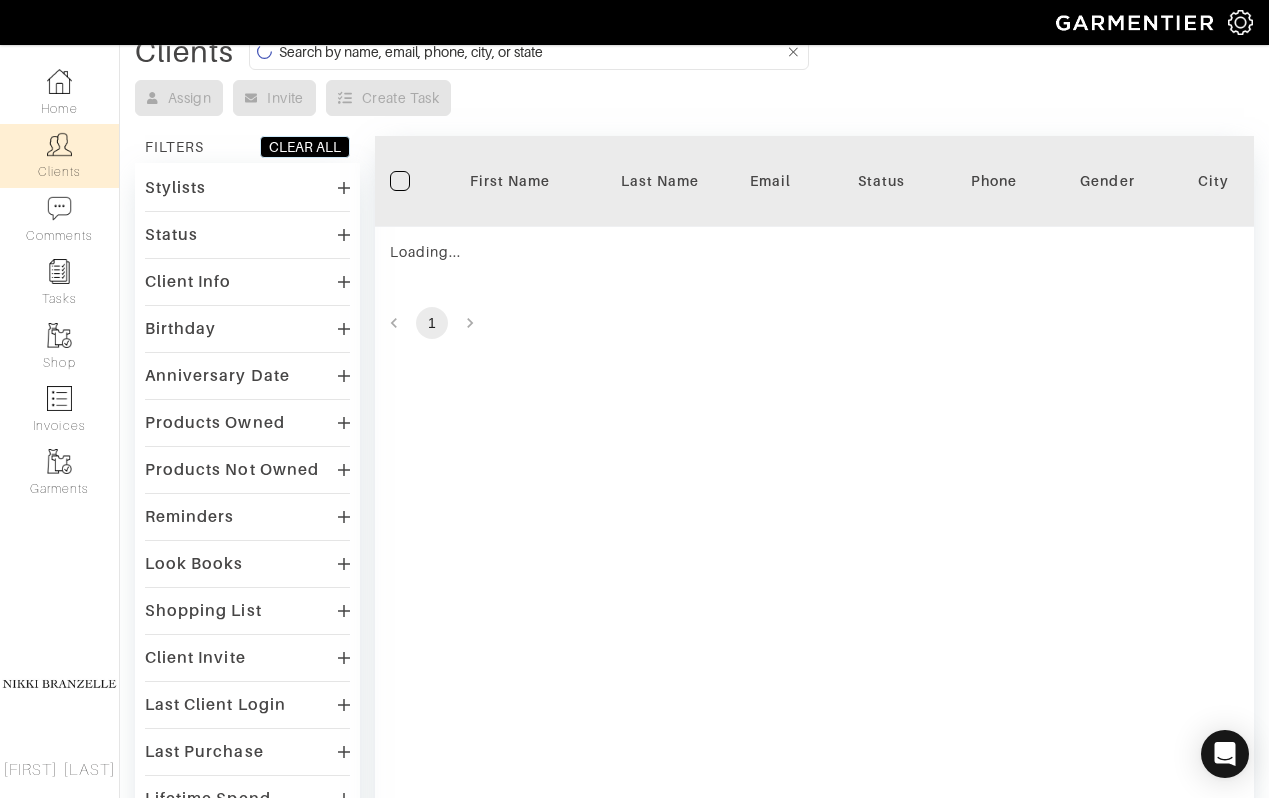 scroll, scrollTop: 0, scrollLeft: 0, axis: both 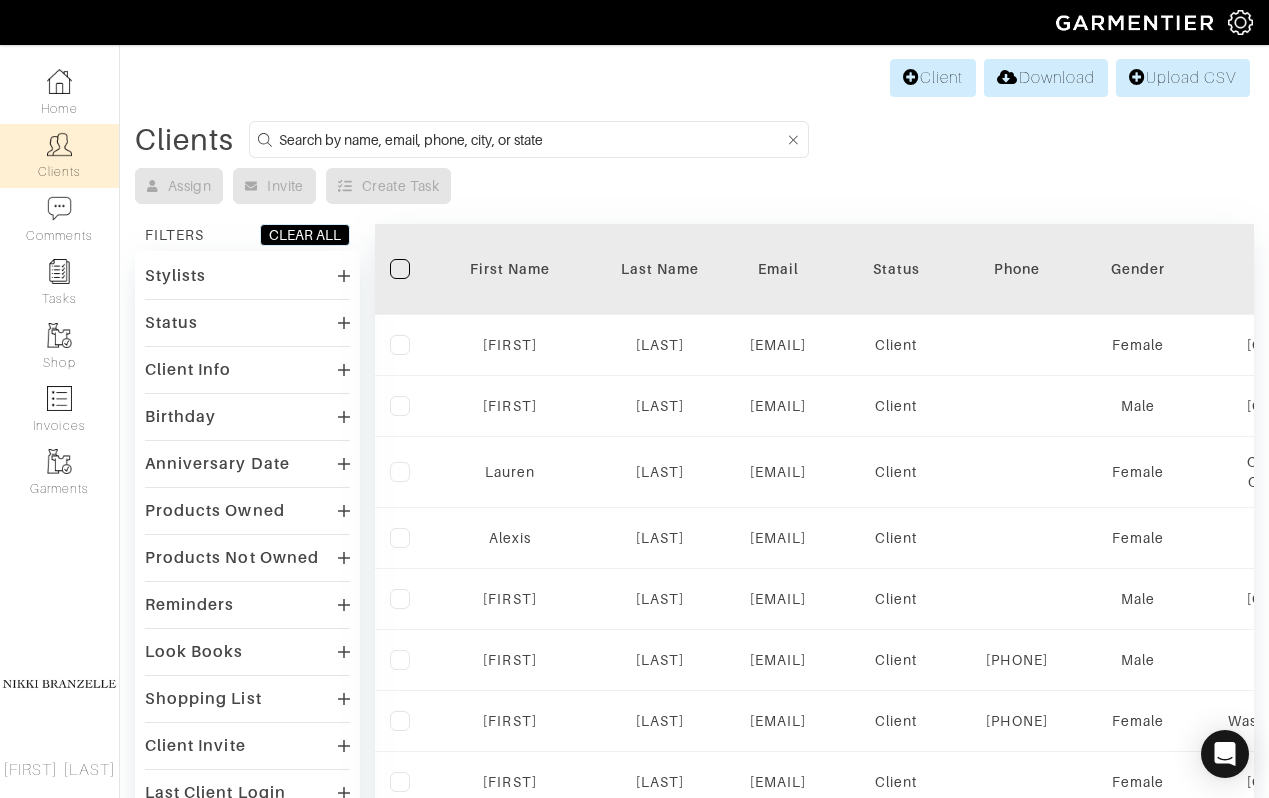 click at bounding box center (532, 139) 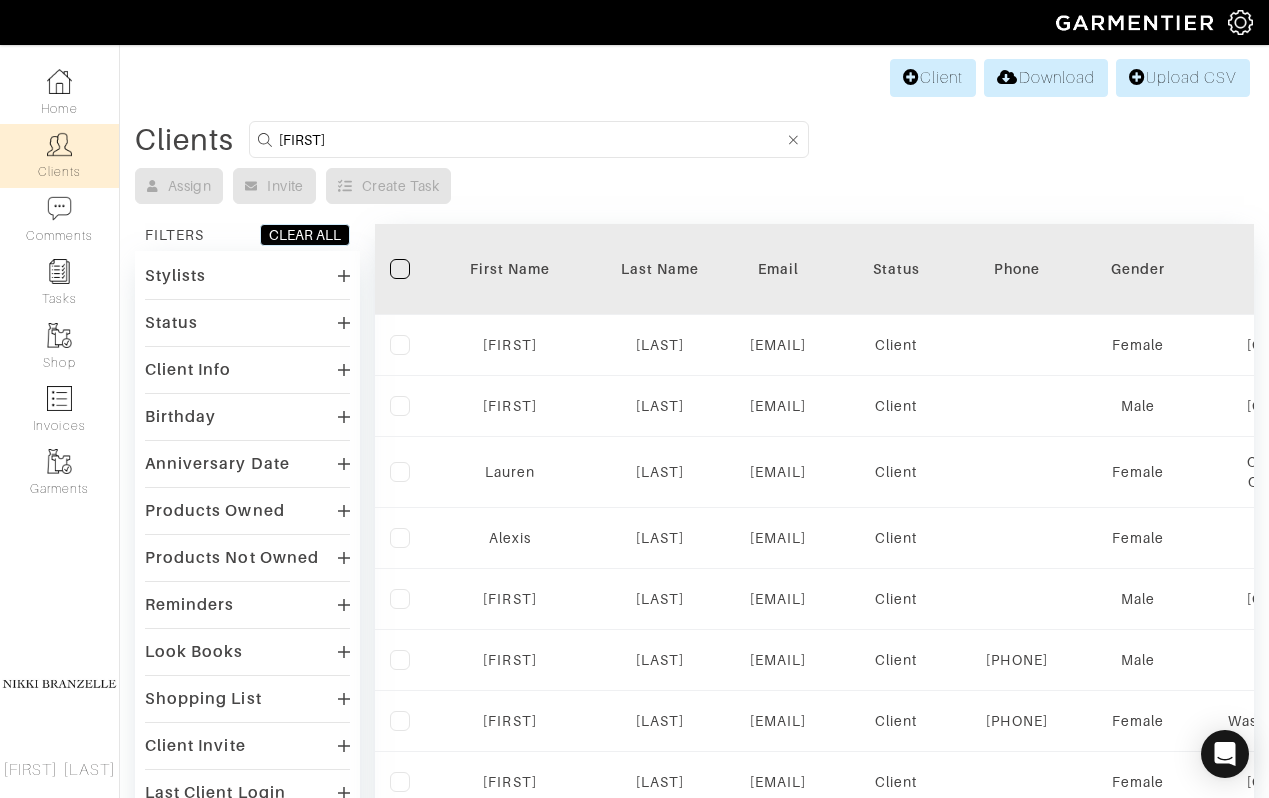 type on "jenny" 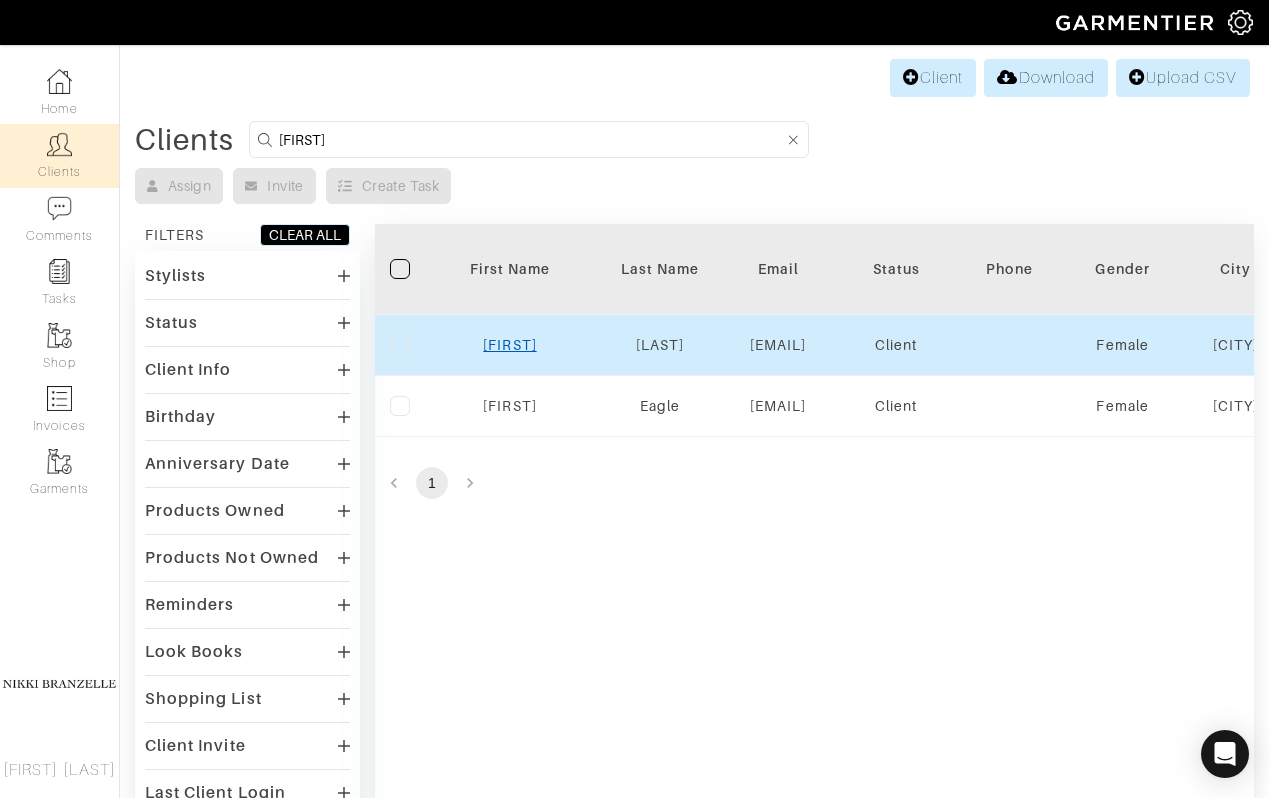 click on "Jenny" at bounding box center [509, 345] 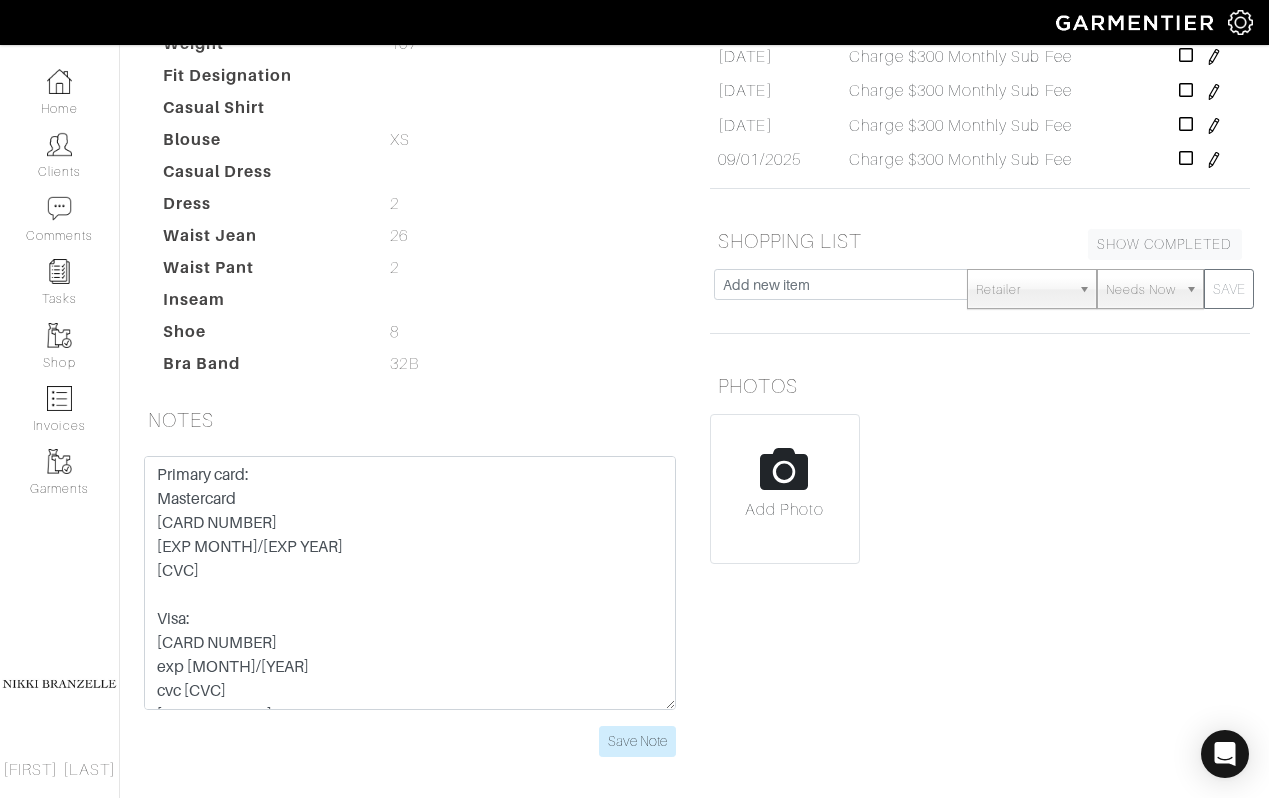 scroll, scrollTop: 415, scrollLeft: 0, axis: vertical 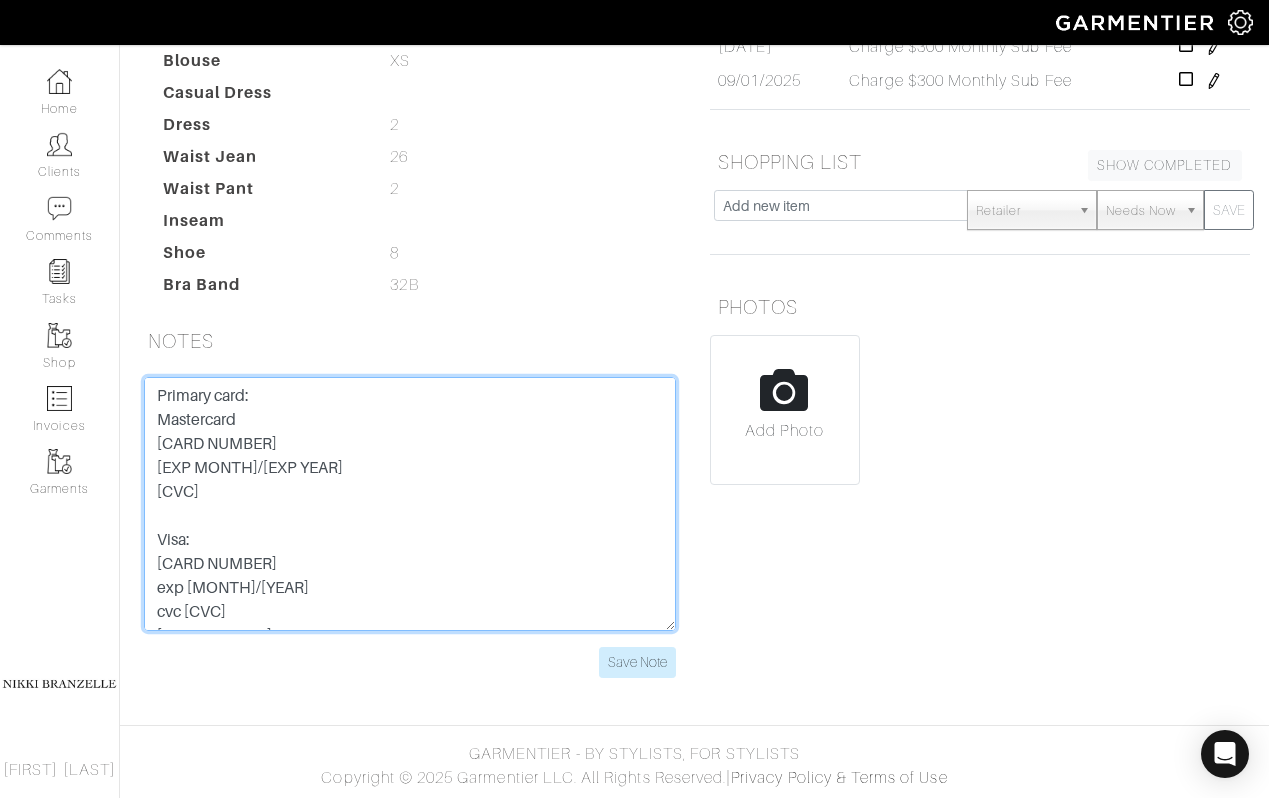 click on "Primary card:
Mastercard
[CARD NUMBER]
[EXP MONTH]/[EXP YEAR]
[CVC]
Visa:
[CARD NUMBER]
exp [MONTH]/[YEAR]
cvc [CVC]
[POSTAL CODE]
day uniform- jeans great white tee, [BRAND] sweater
wfh and work out from home during week - in college admissions part time
pick up kids - 3 kids, [NAME] 14, [NAME] 11, [NAME] 10
sporting events - golf, basketball, football, lacrosse
husband is [NAME] - lawyer, big law firm, auctions charity events, black tie or cocktail sometimes
doesn't have for:
meeting at school or concert for kids or events
date night outfits
cute casual comfortable outfit
pilates outfits transitional - cute athleisure
body: skin cancer and scars, don't love low back, hate sleeveless (cover arms), don't comfortable with sleeveless
Have [BRAND] wide leg pants - love the jeans" at bounding box center [410, 504] 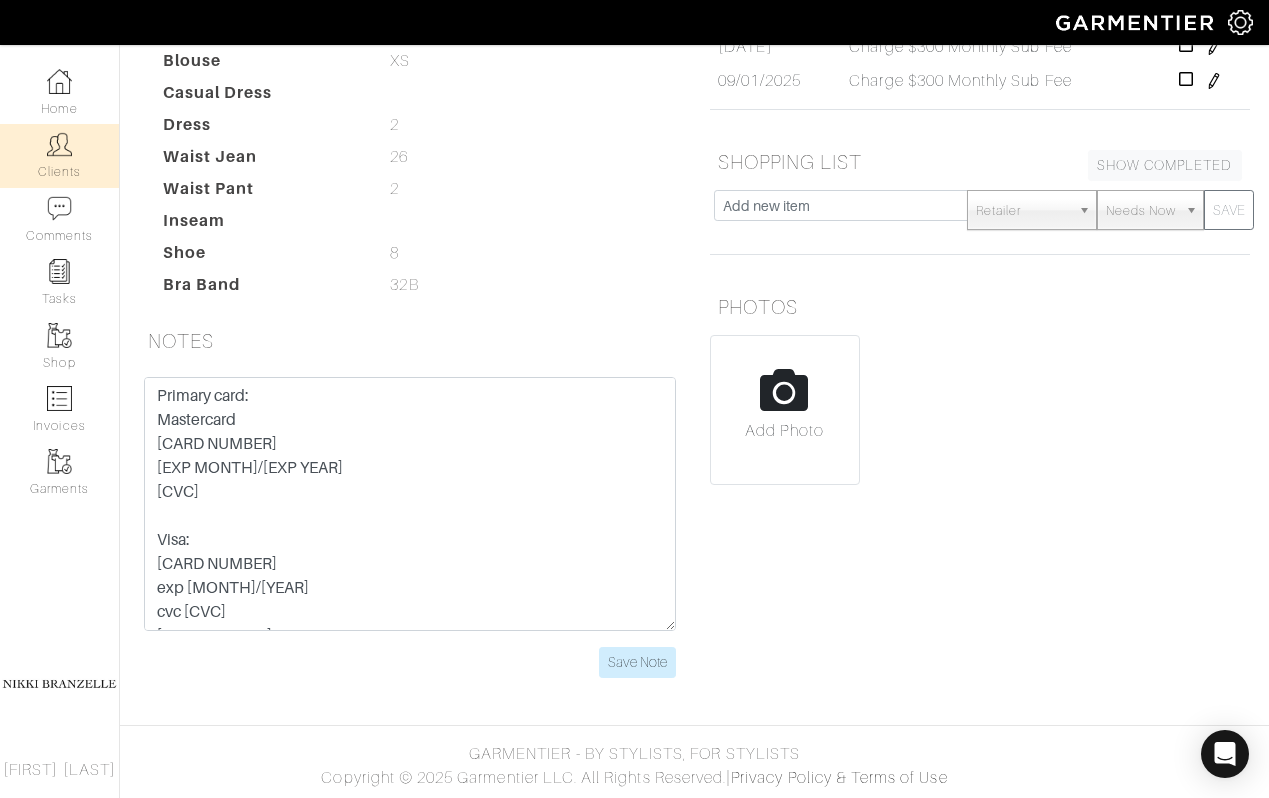 click at bounding box center [59, 144] 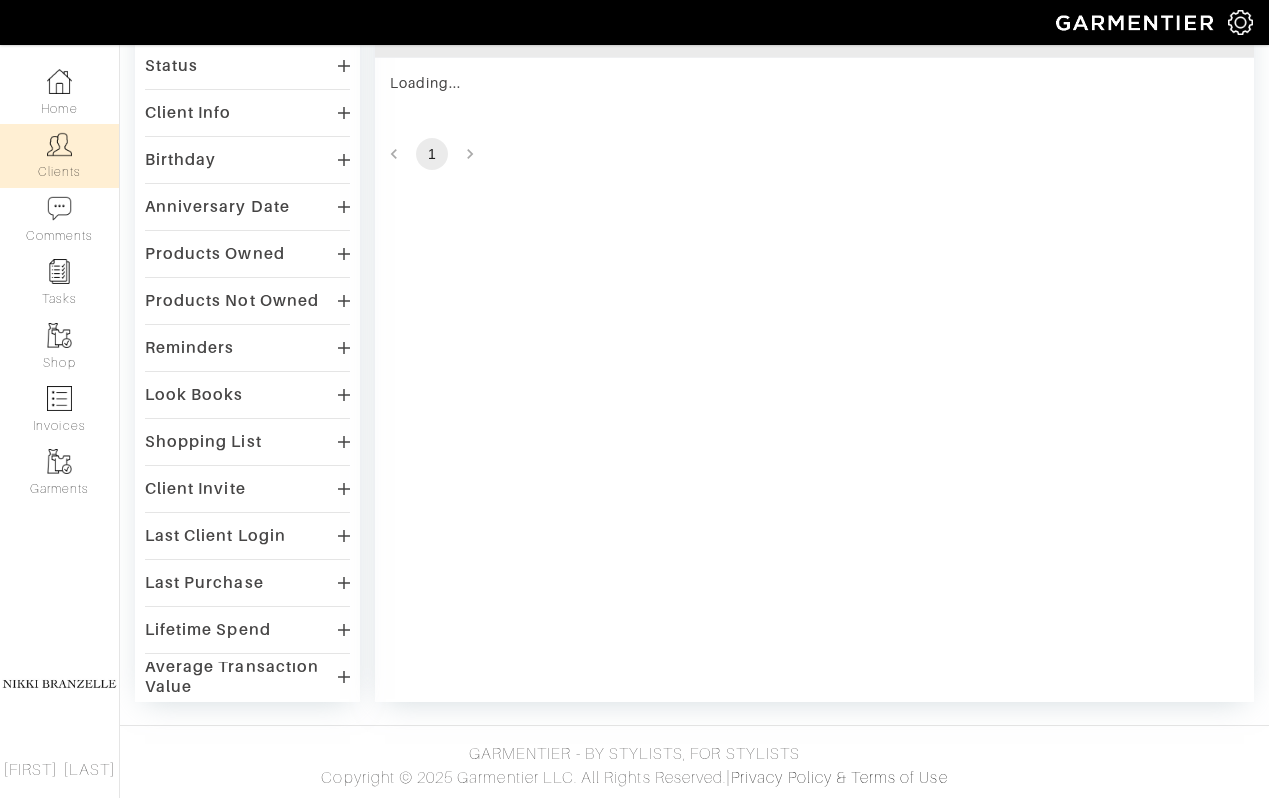scroll, scrollTop: 0, scrollLeft: 0, axis: both 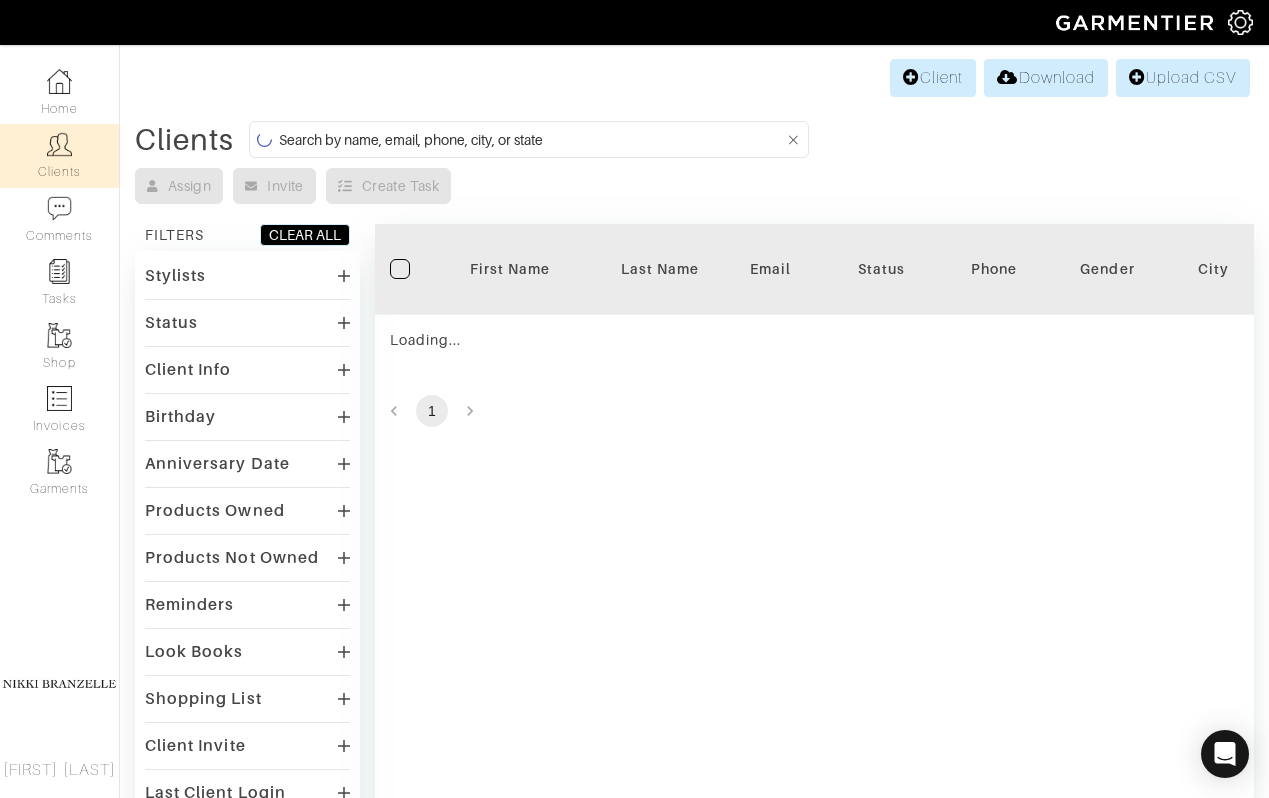 click at bounding box center (532, 139) 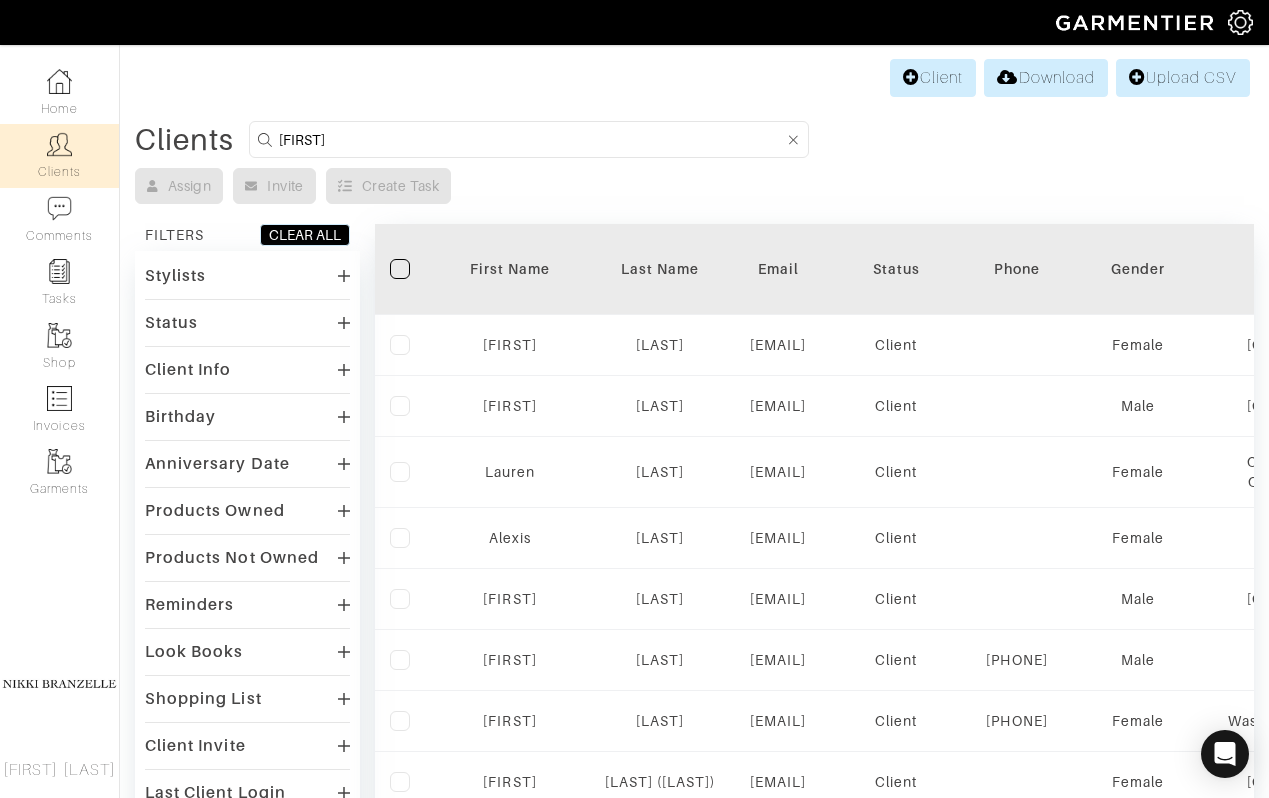 type on "sonia" 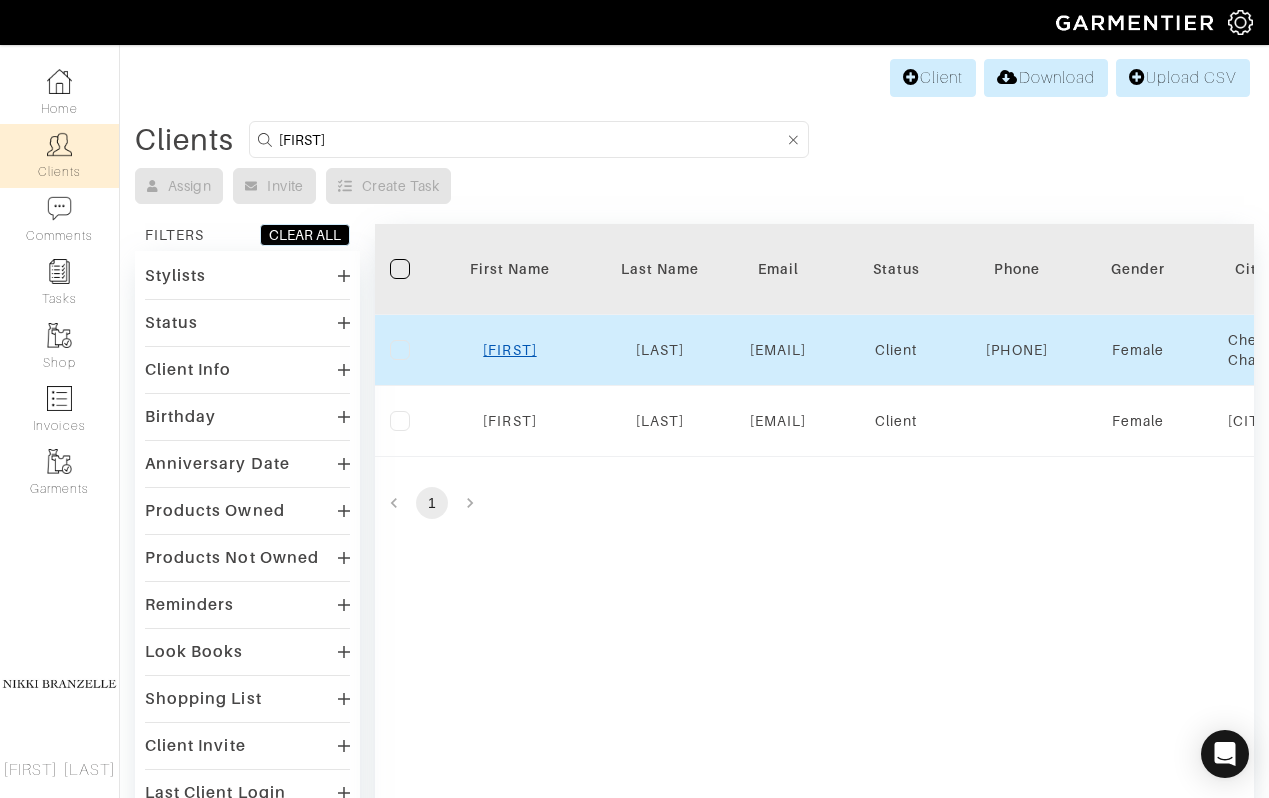 click on "Sonia" at bounding box center [509, 350] 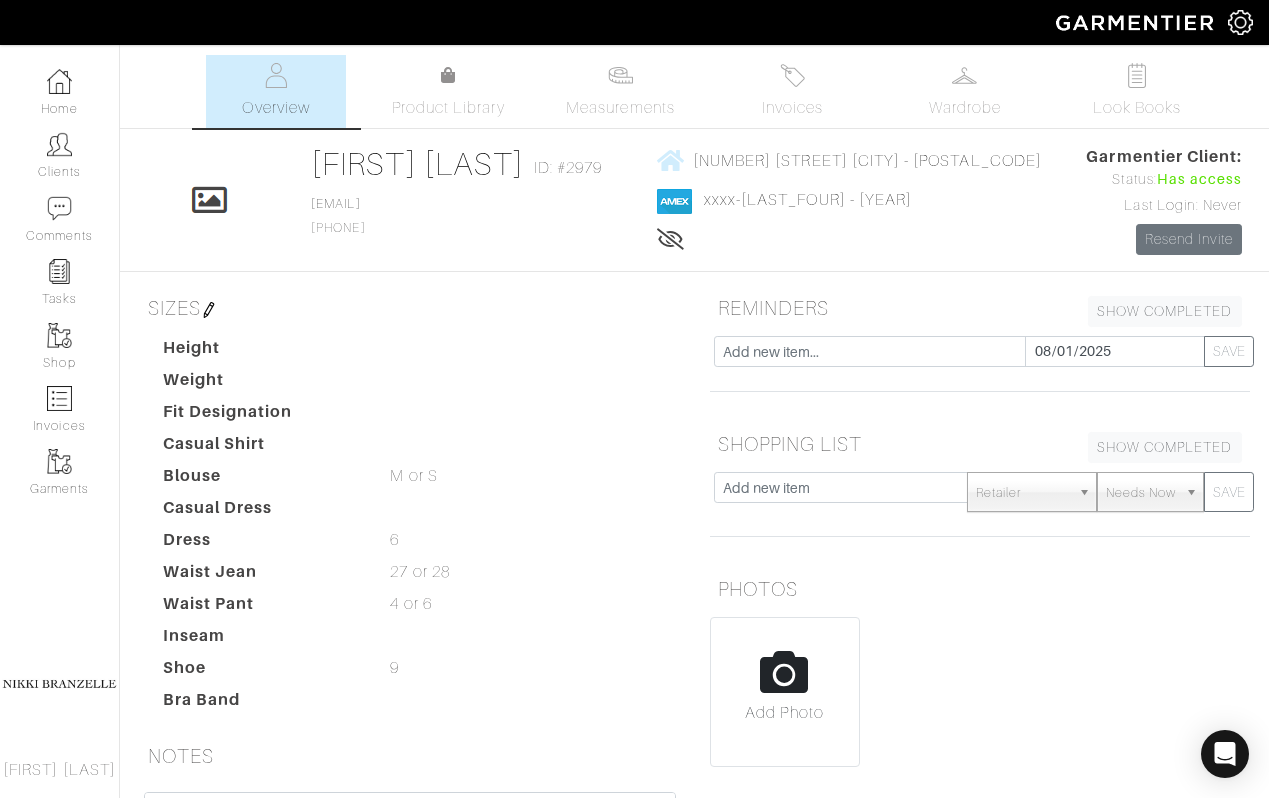 scroll, scrollTop: 0, scrollLeft: 0, axis: both 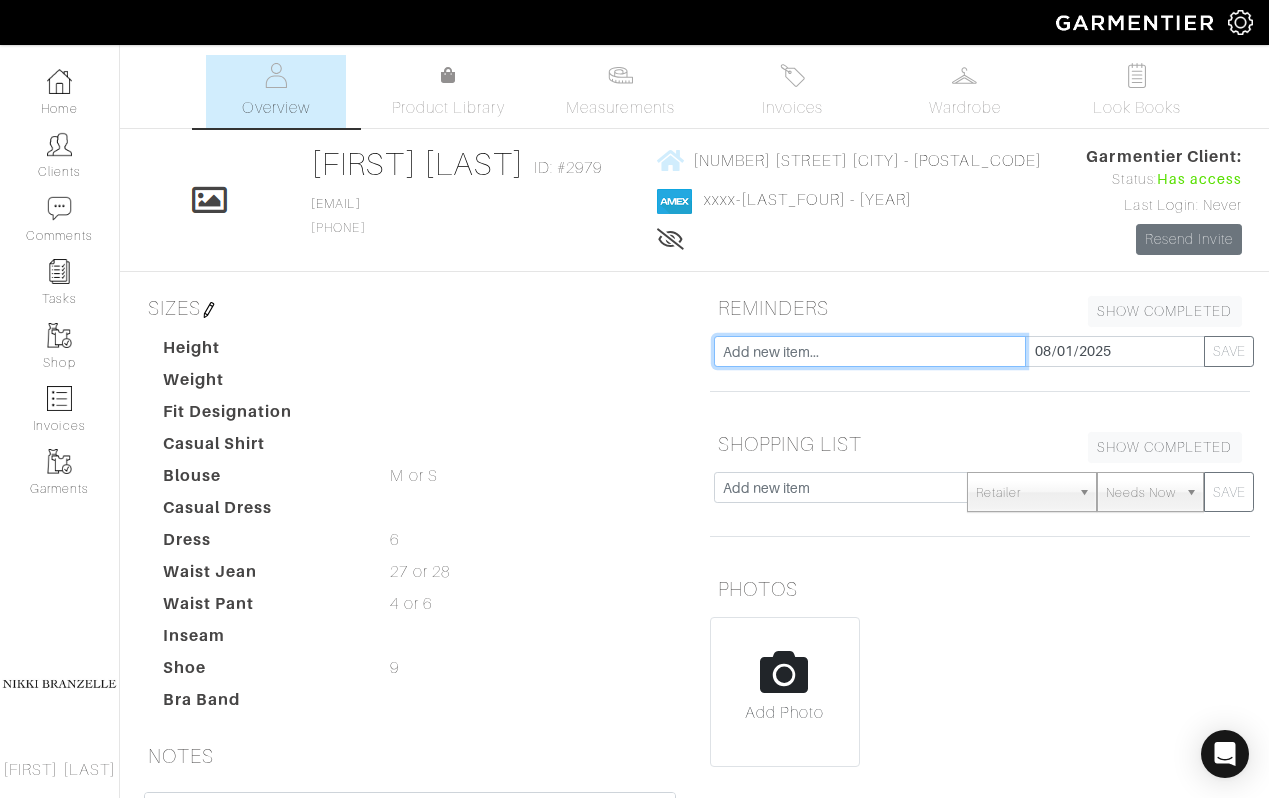 click at bounding box center [870, 351] 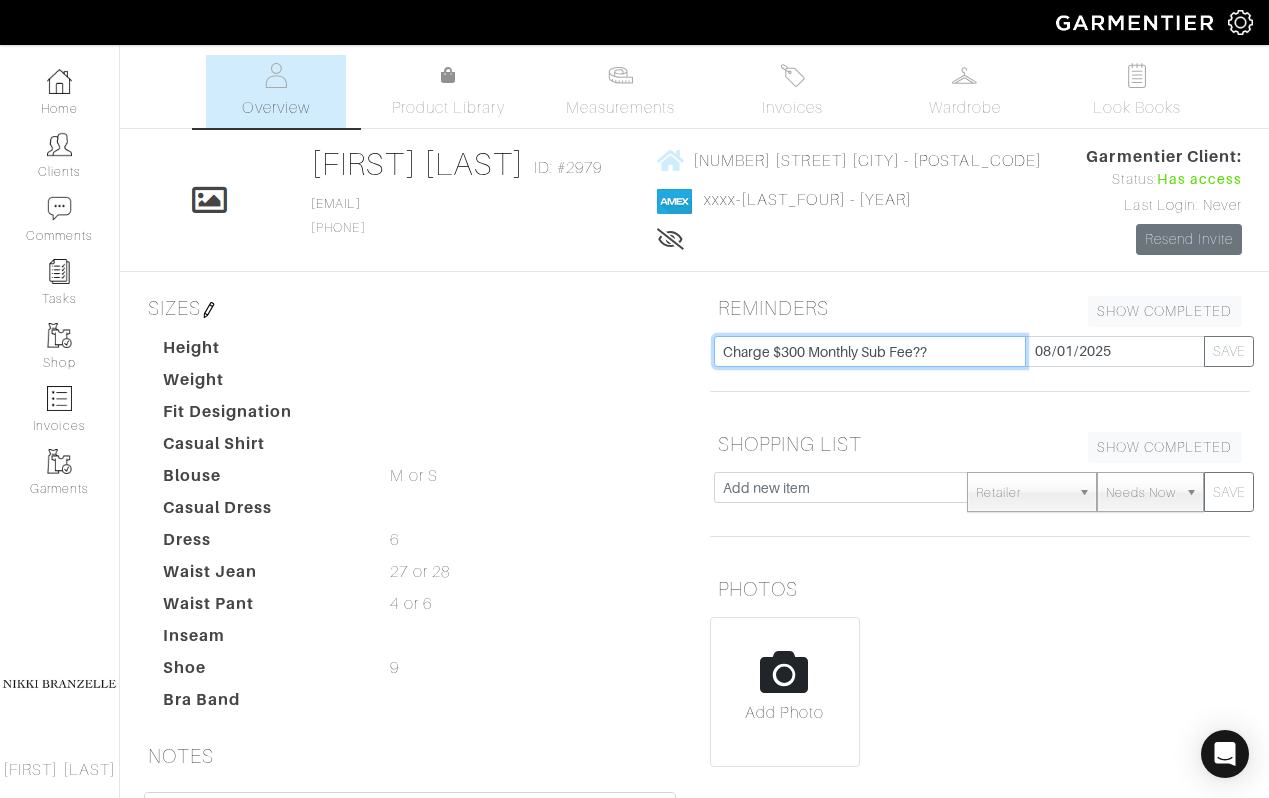 type on "Charge $300 Monthly Sub Fee??" 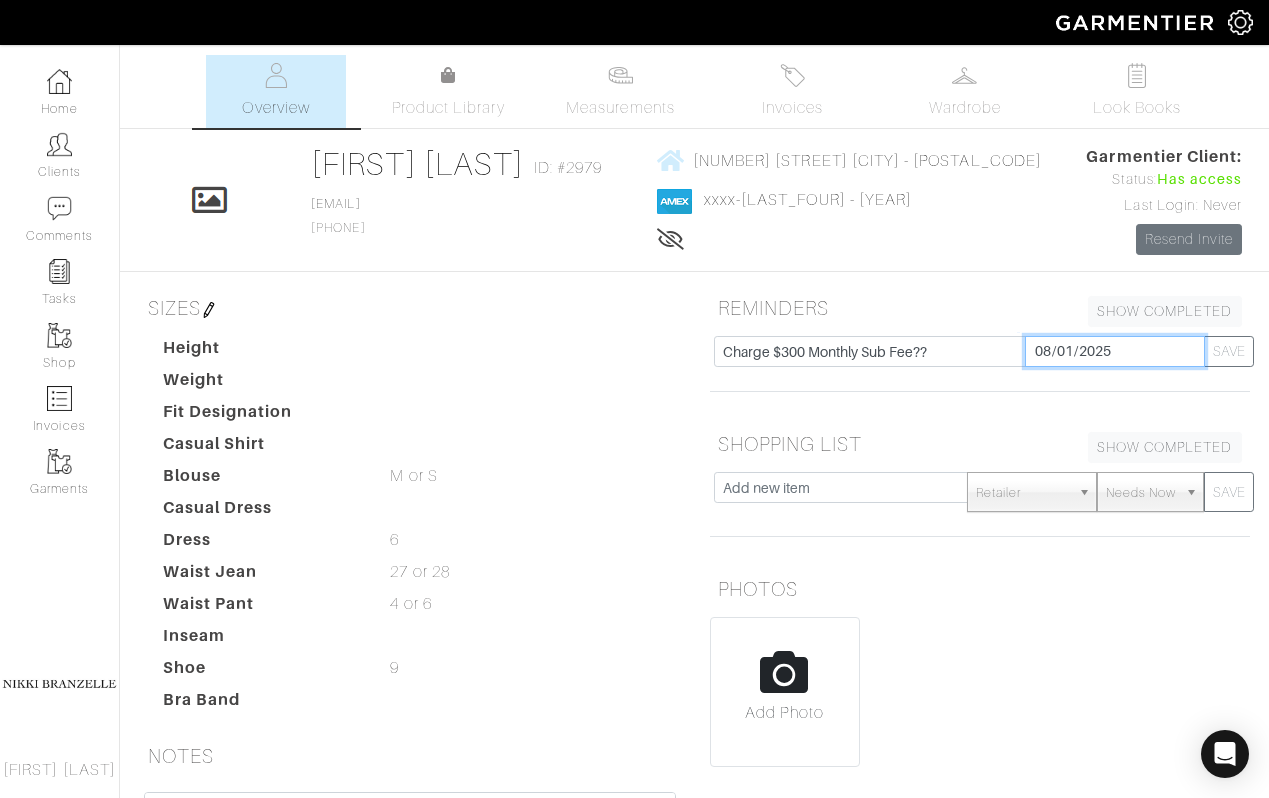 click on "2025-08-01" at bounding box center [1115, 351] 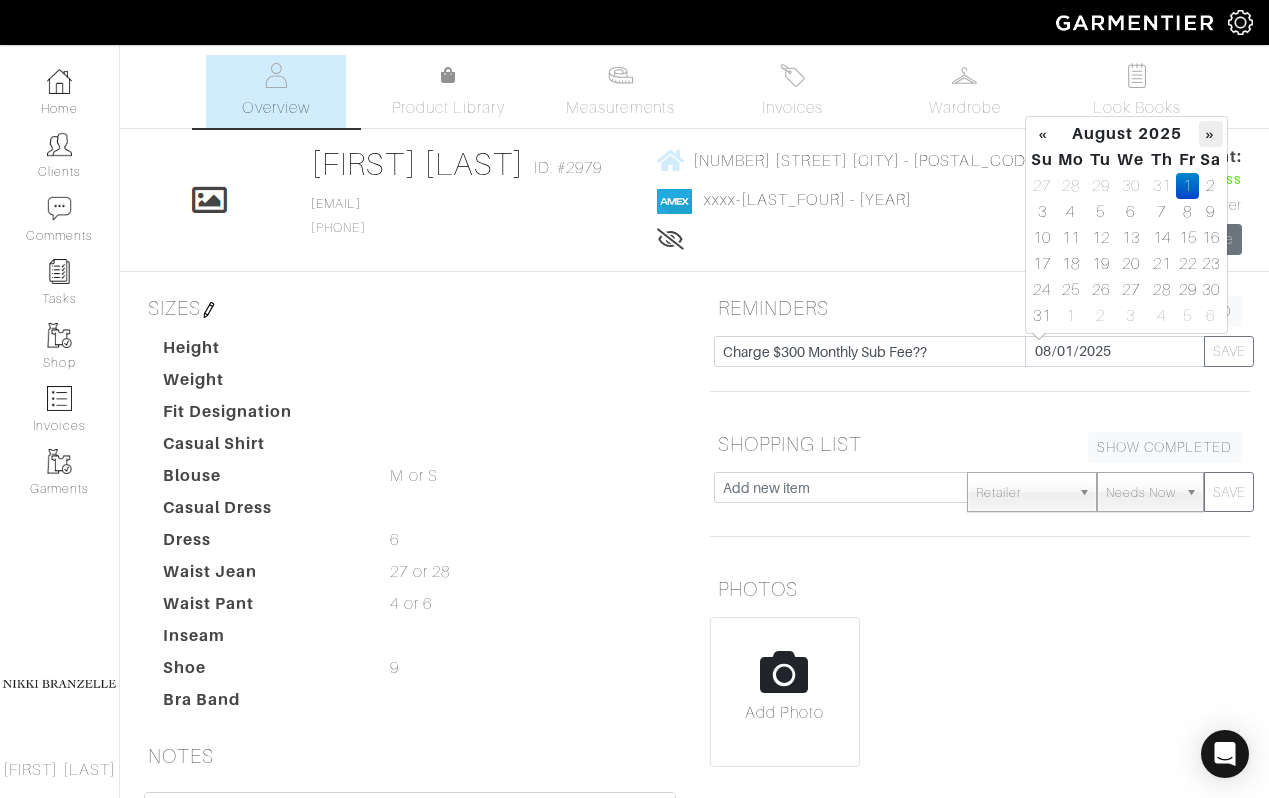 click on "»" at bounding box center (1210, 134) 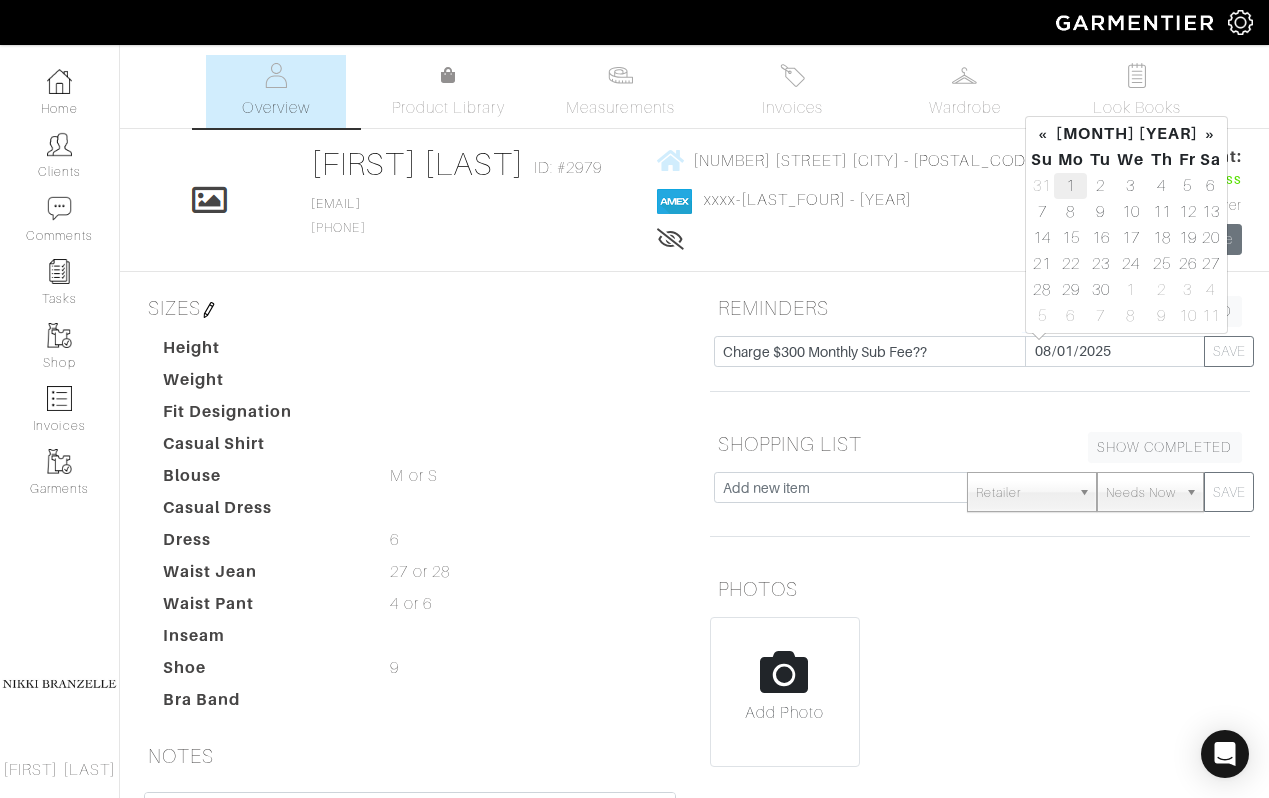 click on "1" at bounding box center [1070, 186] 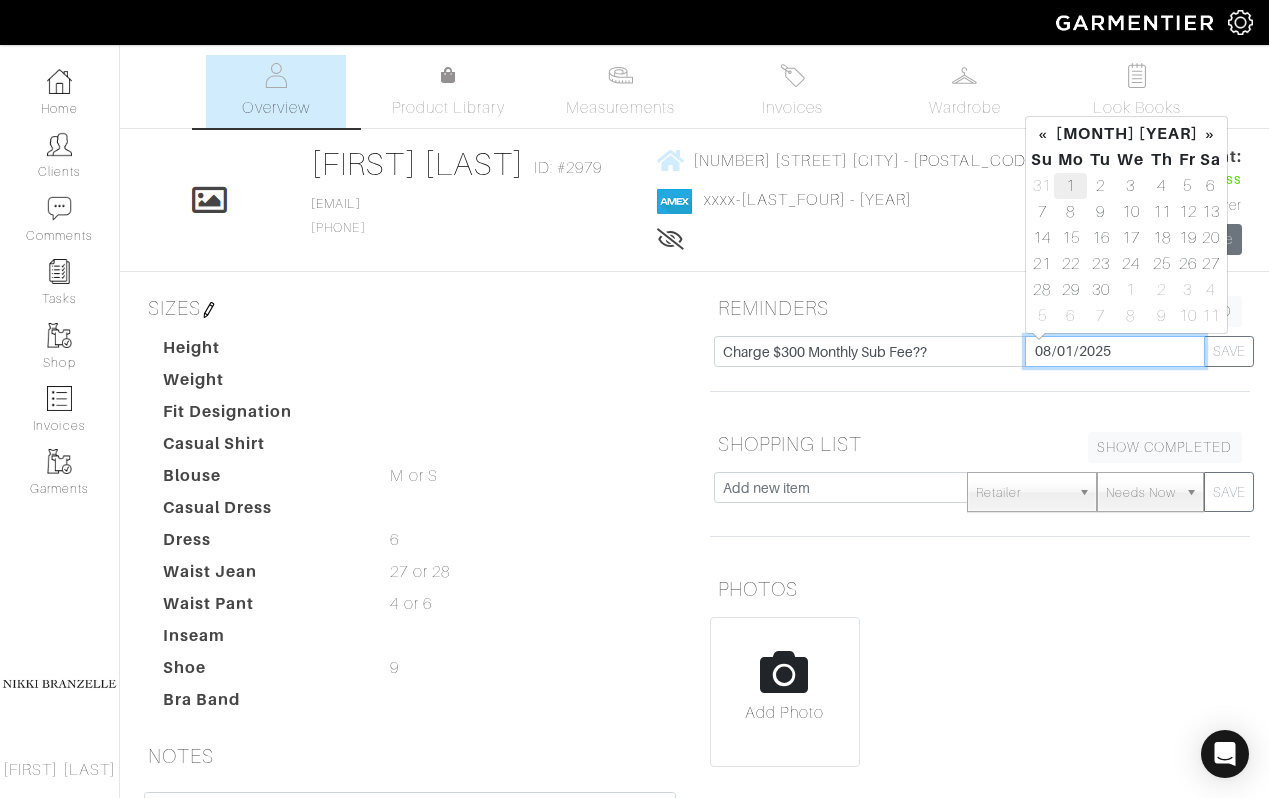 type on "2025-09-01" 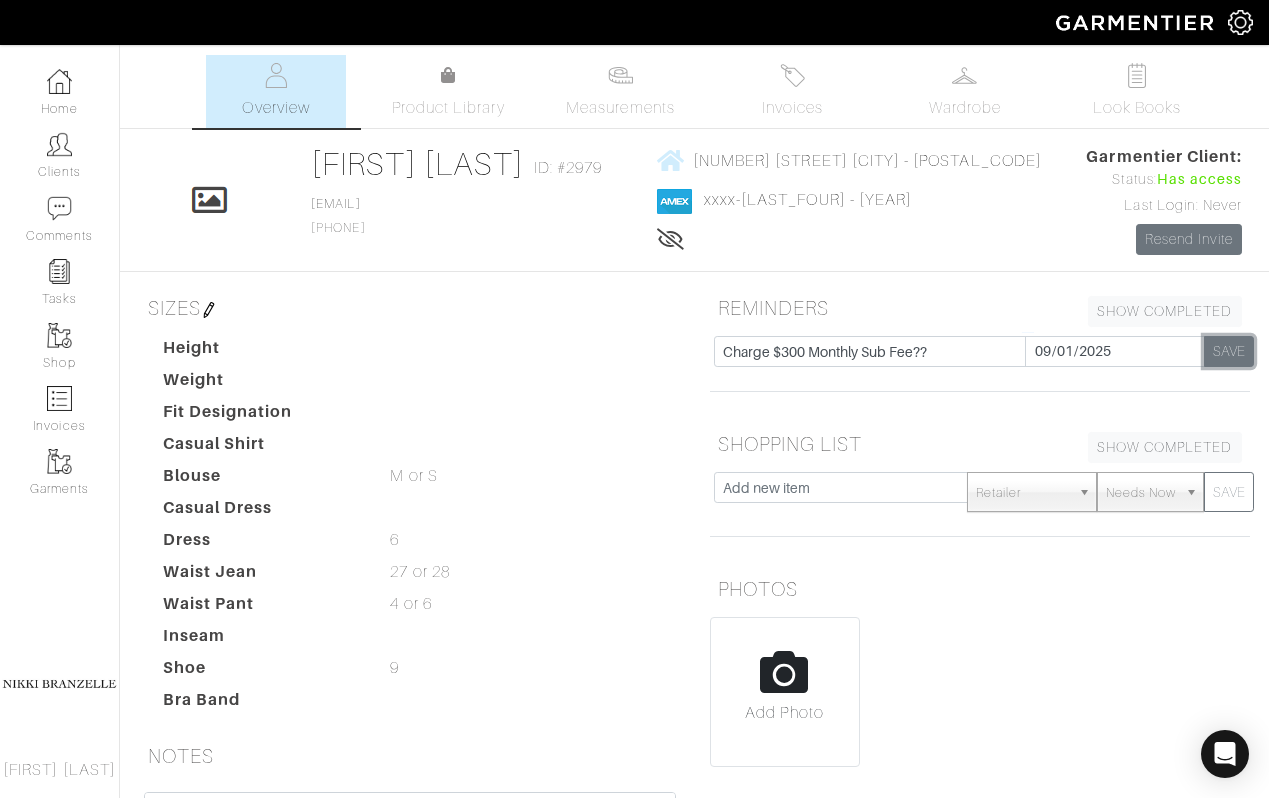 click on "SAVE" at bounding box center [1229, 351] 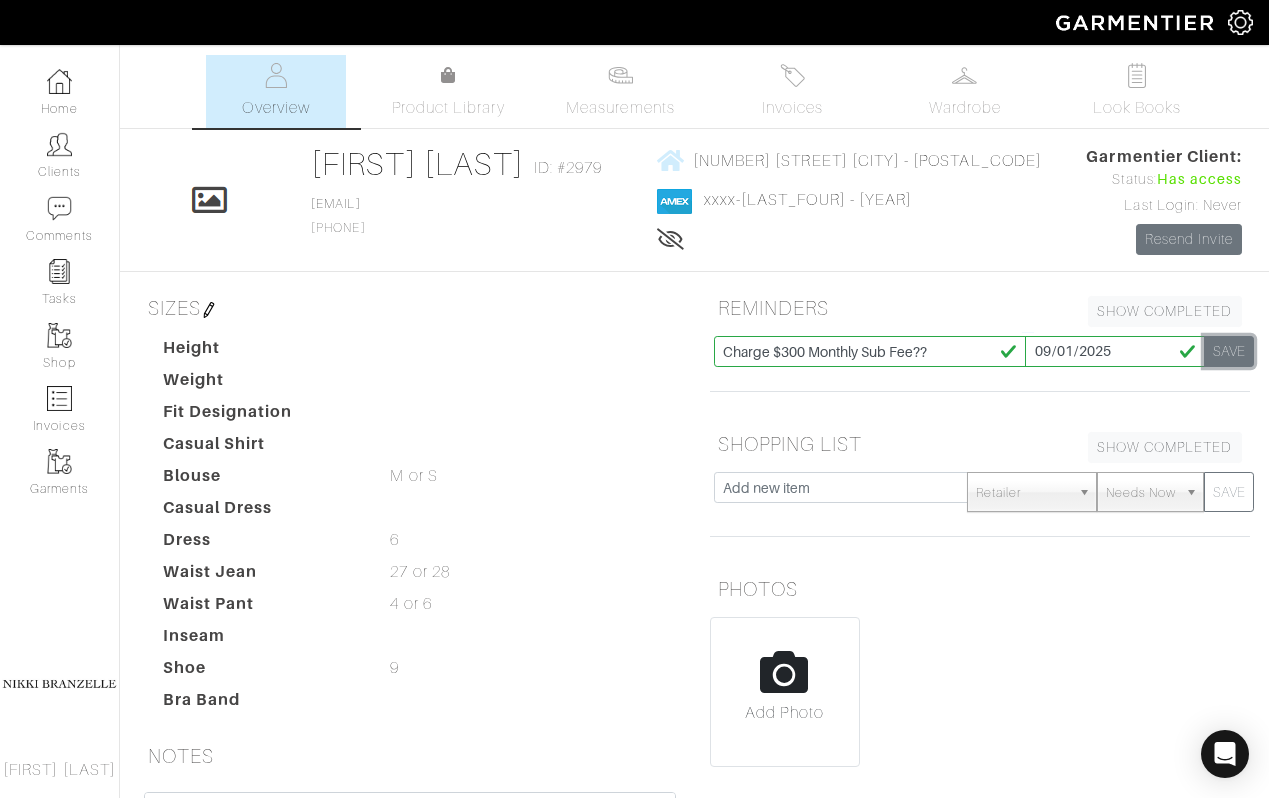 type 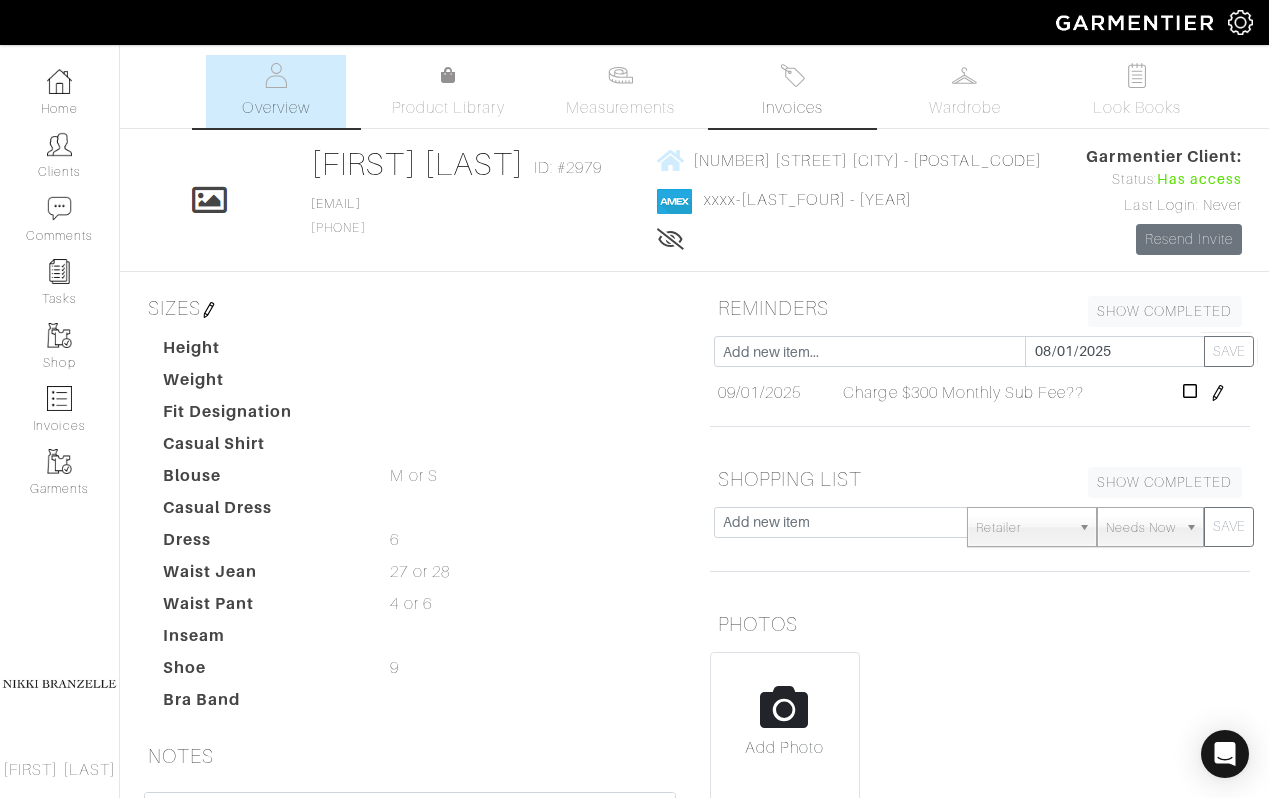 click at bounding box center [792, 75] 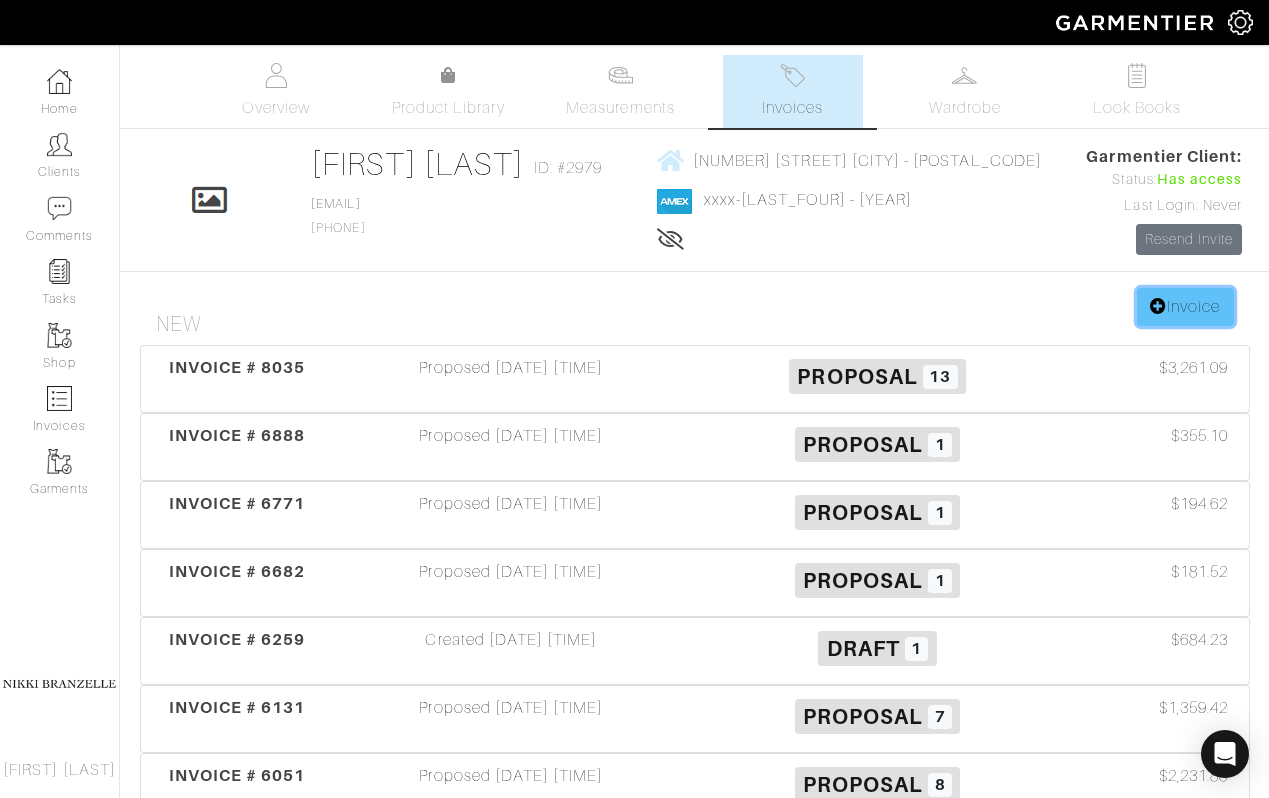 click on "Invoice" at bounding box center (1185, 307) 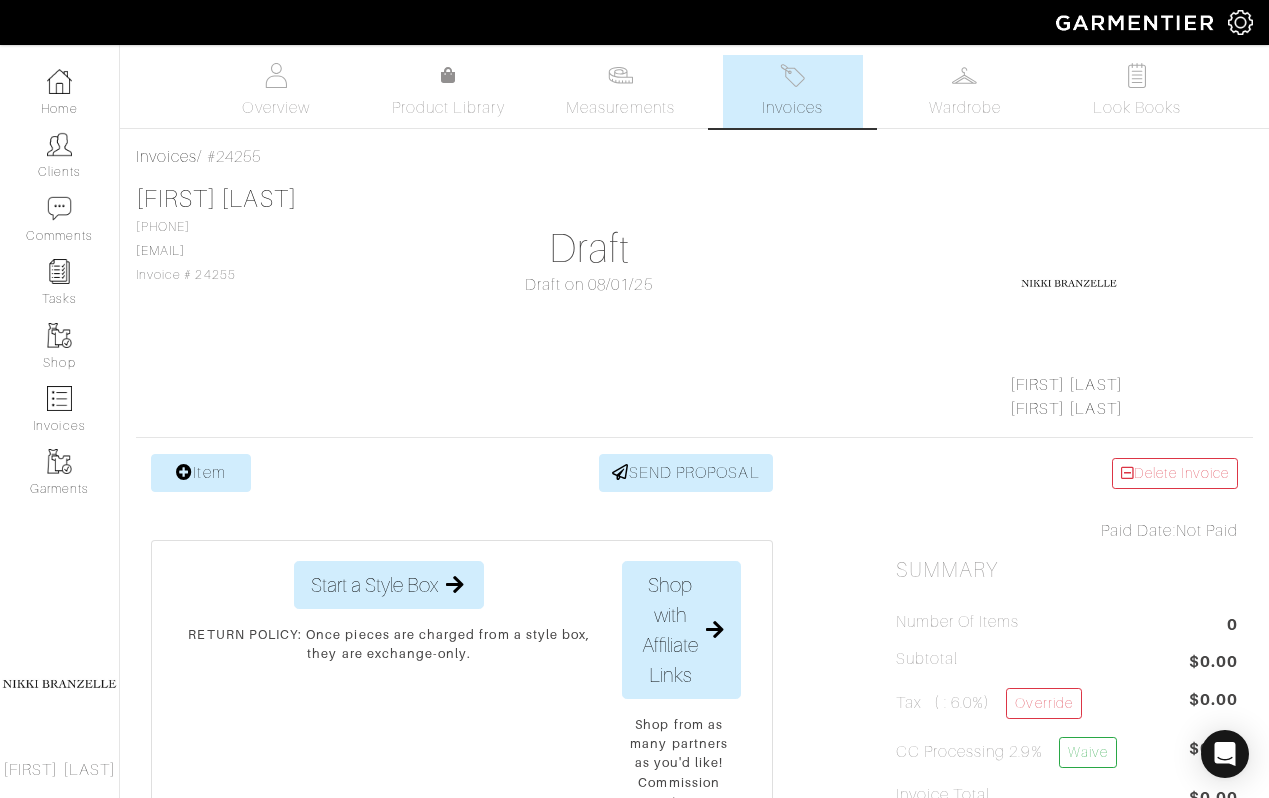 scroll, scrollTop: 0, scrollLeft: 0, axis: both 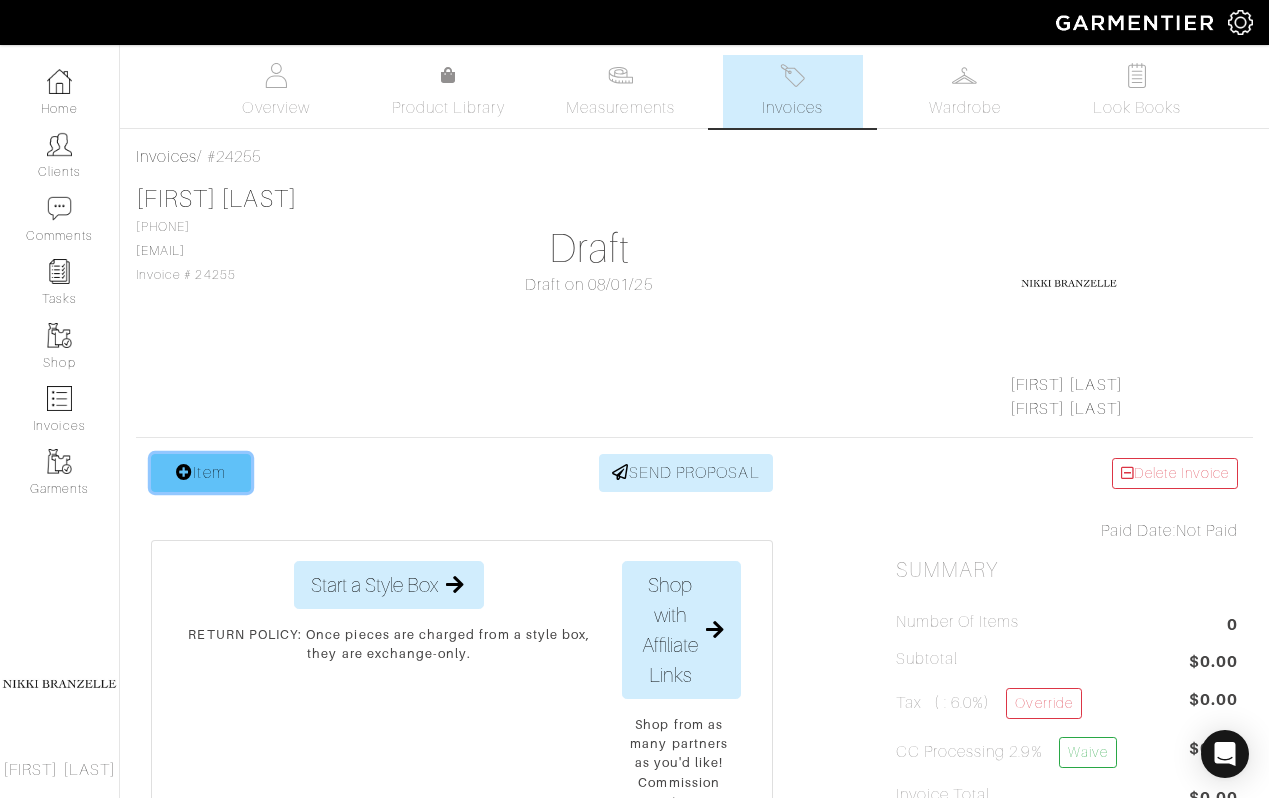 click on "Item" at bounding box center [201, 473] 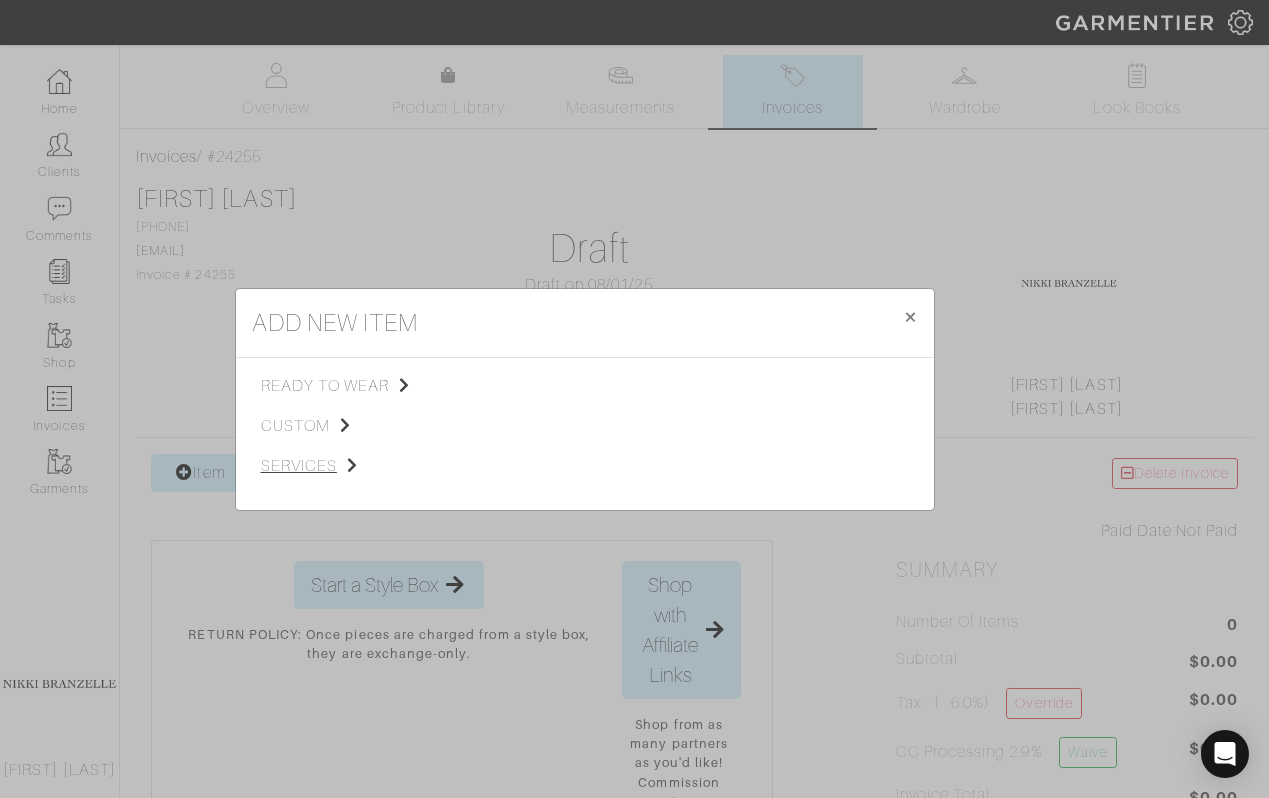 click on "services" at bounding box center (361, 466) 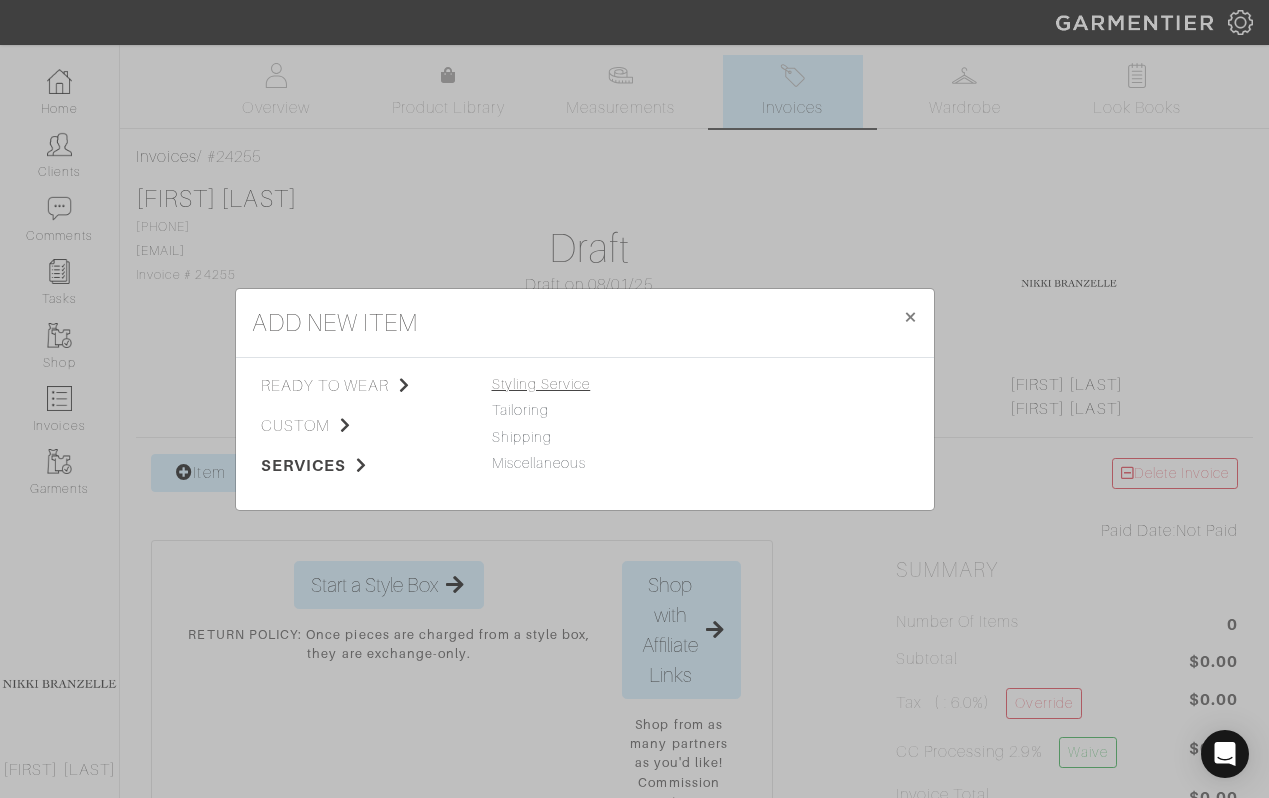 click on "Styling Service" at bounding box center [541, 384] 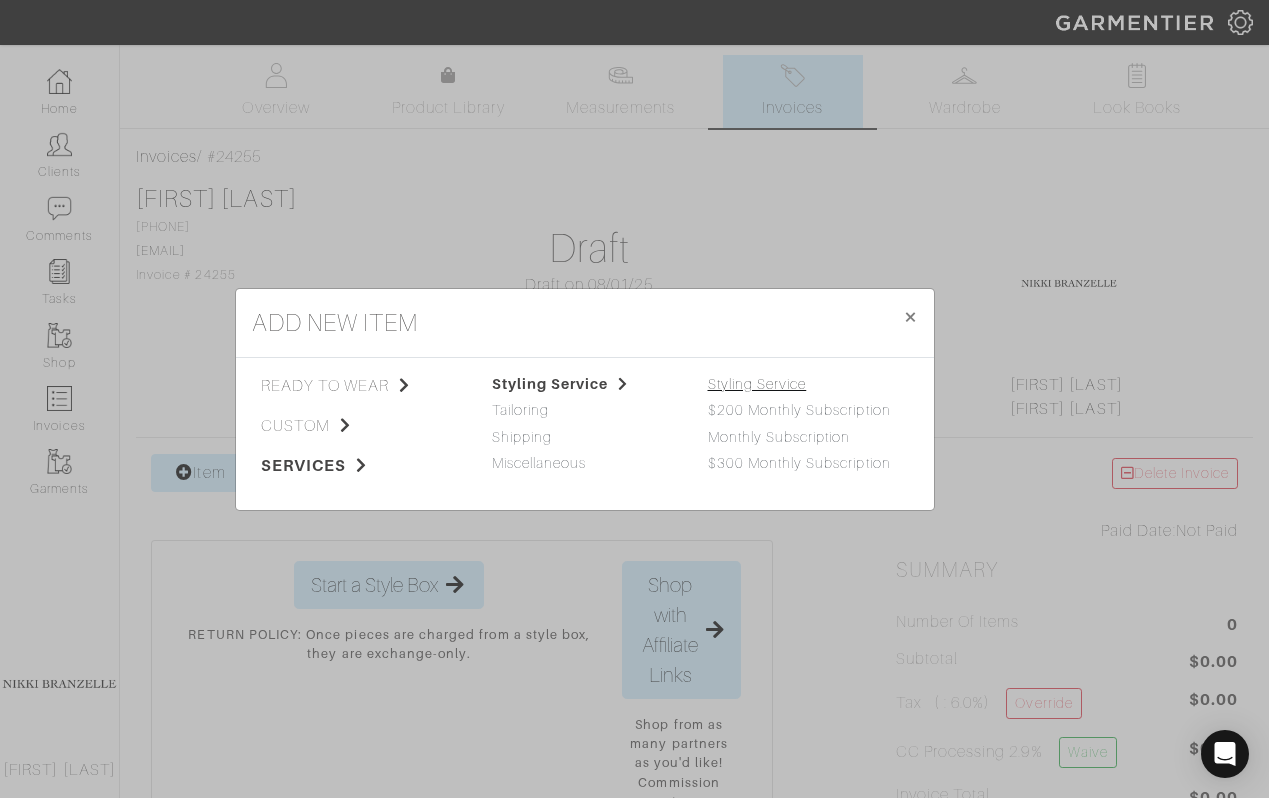 click on "Styling Service" at bounding box center (757, 384) 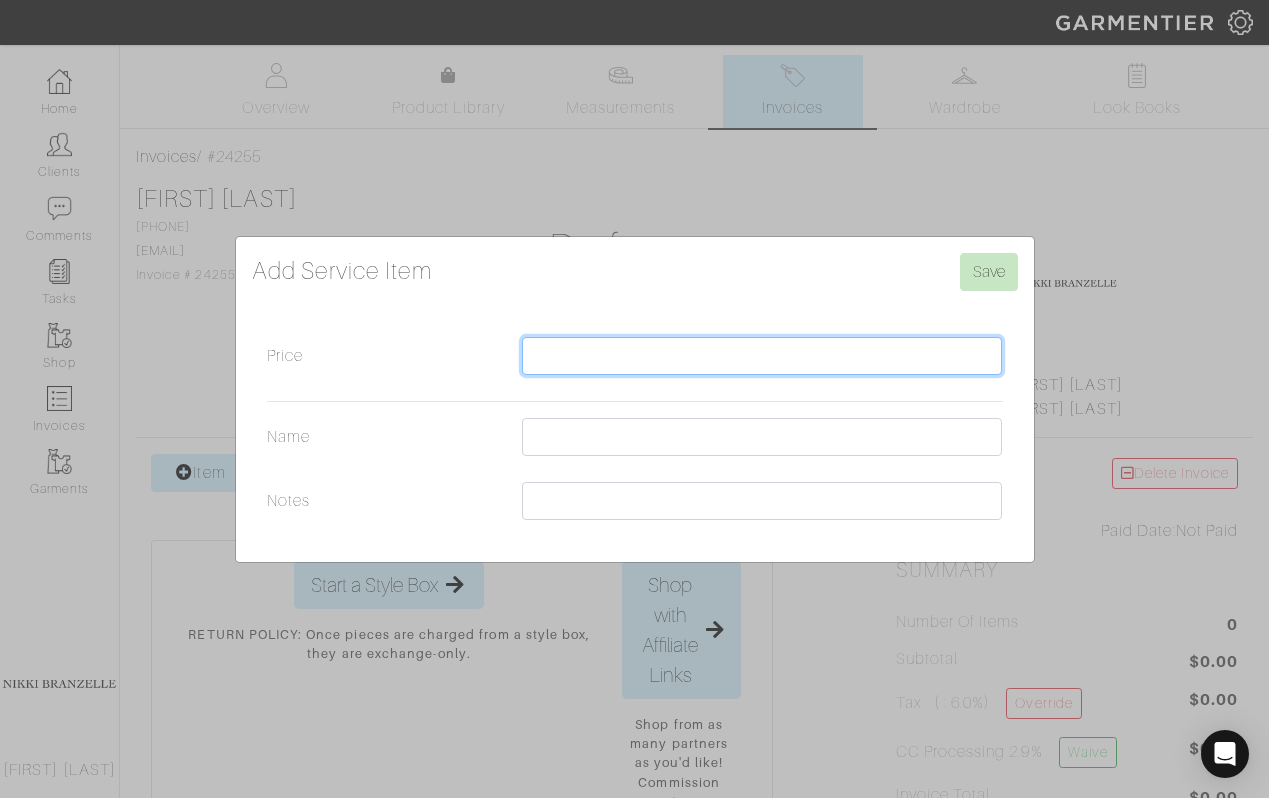 click on "Price" at bounding box center [762, 356] 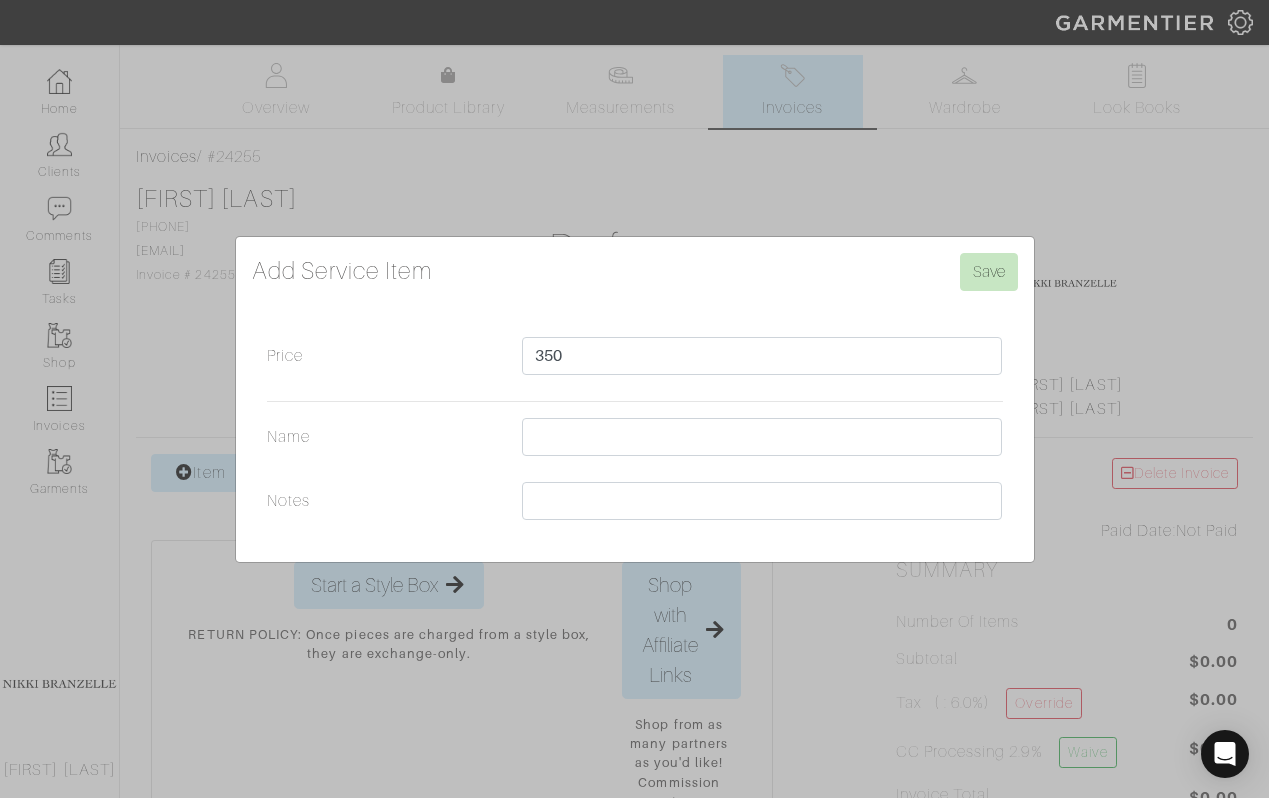 click on "Price
350
Name
Notes" at bounding box center (635, 433) 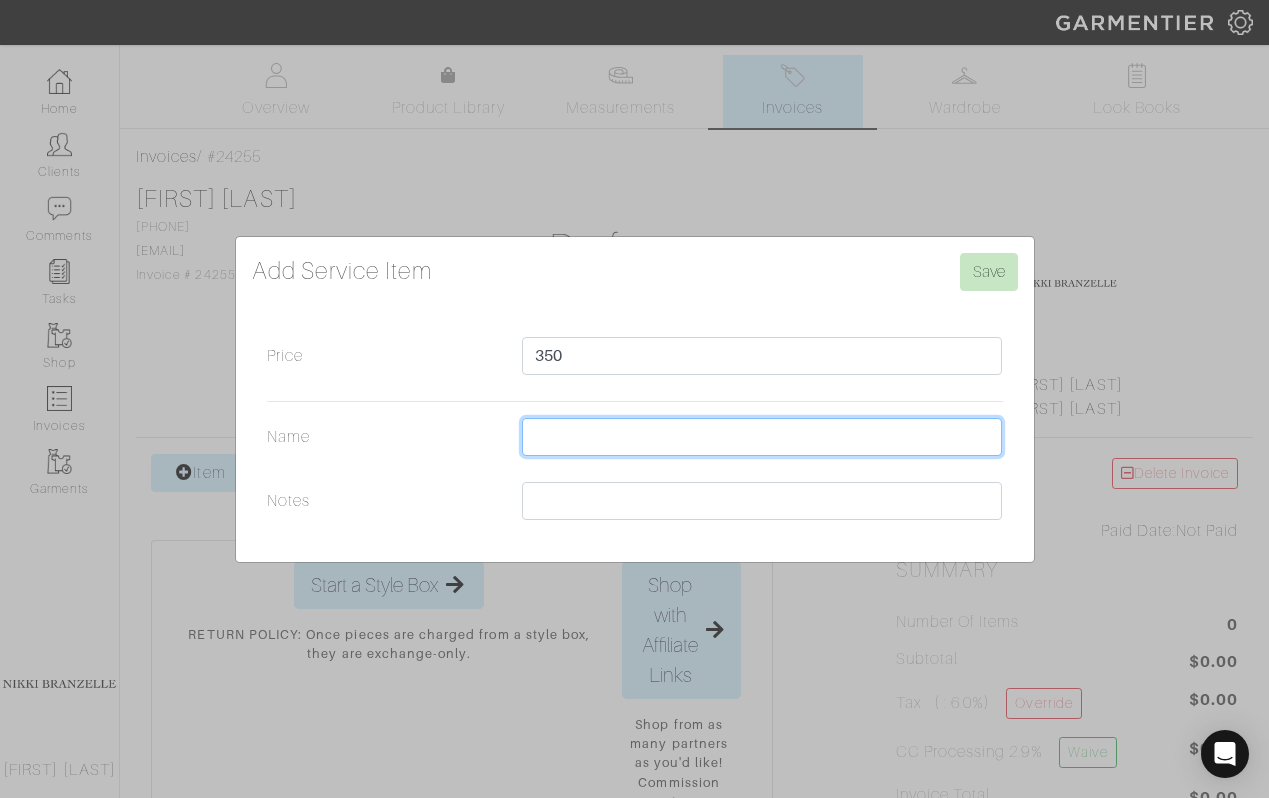 click on "Name" at bounding box center (762, 437) 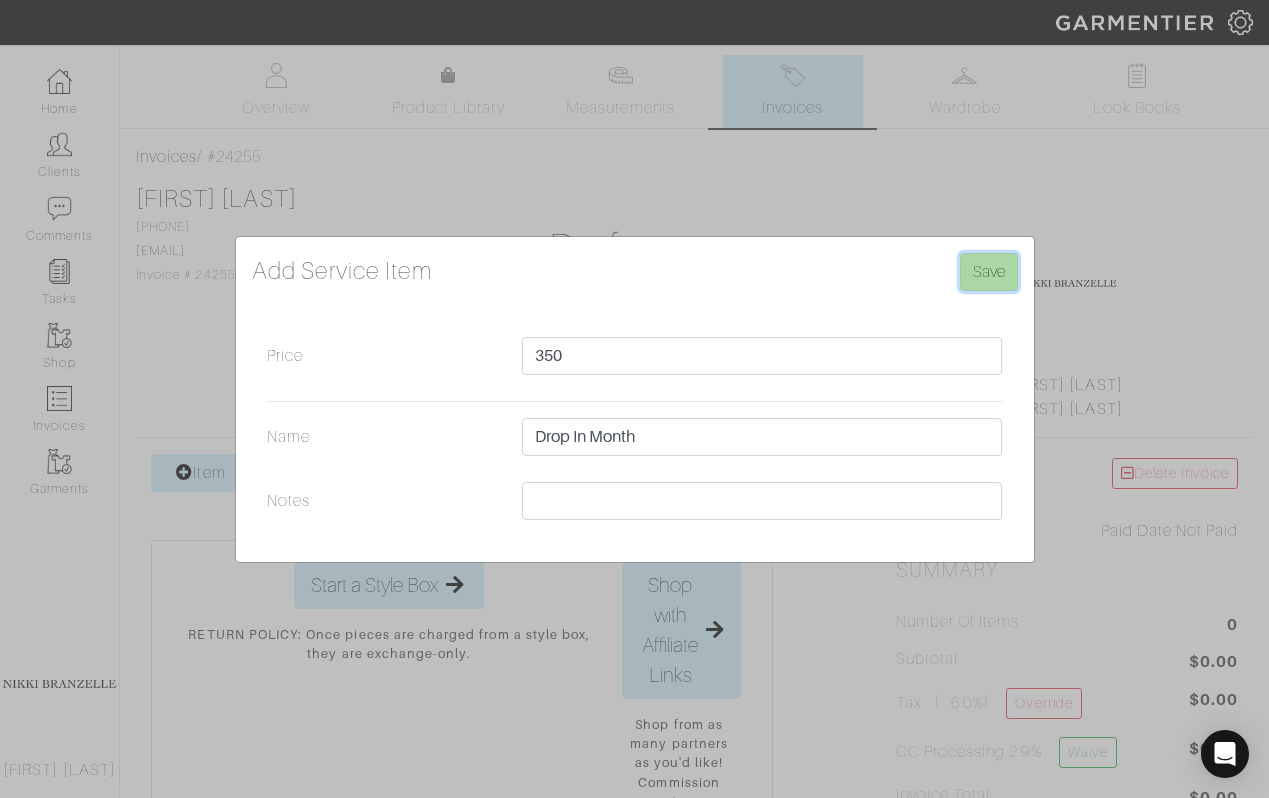 click on "Save" at bounding box center [989, 272] 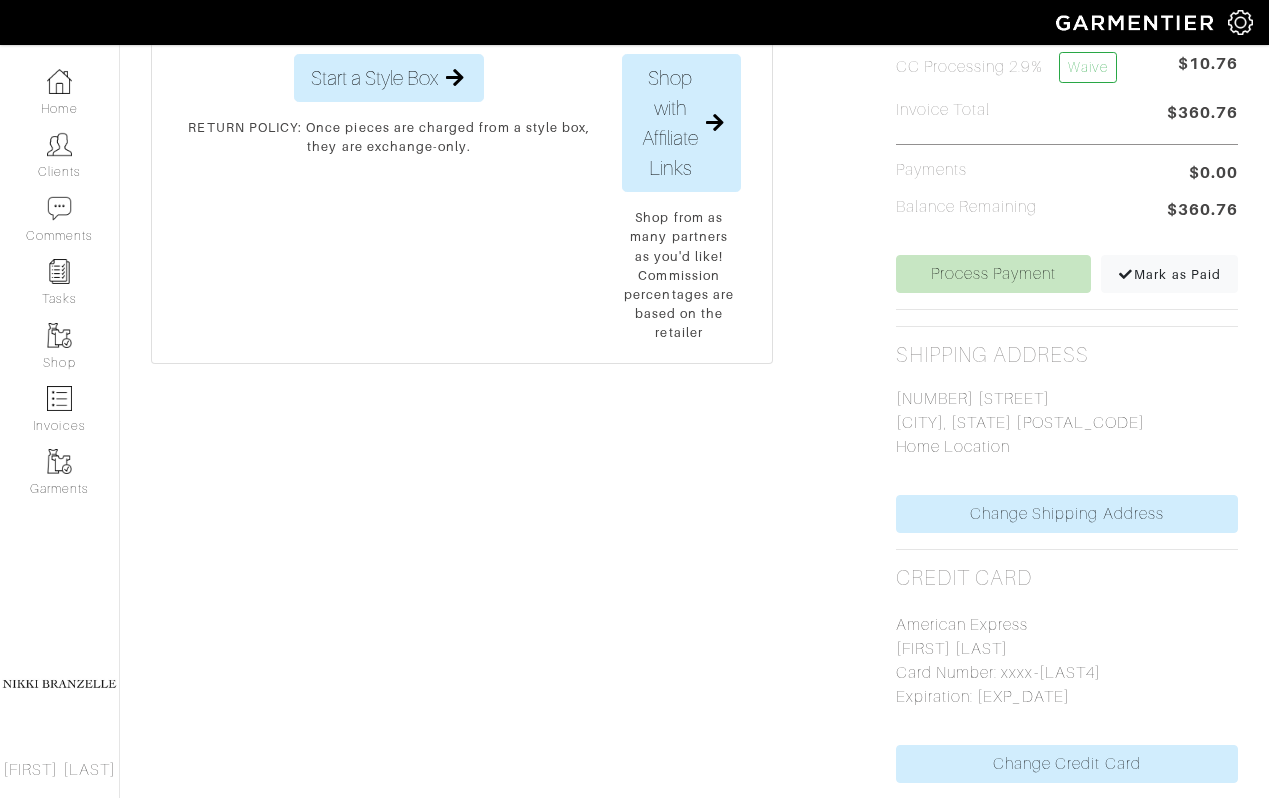 scroll, scrollTop: 707, scrollLeft: 0, axis: vertical 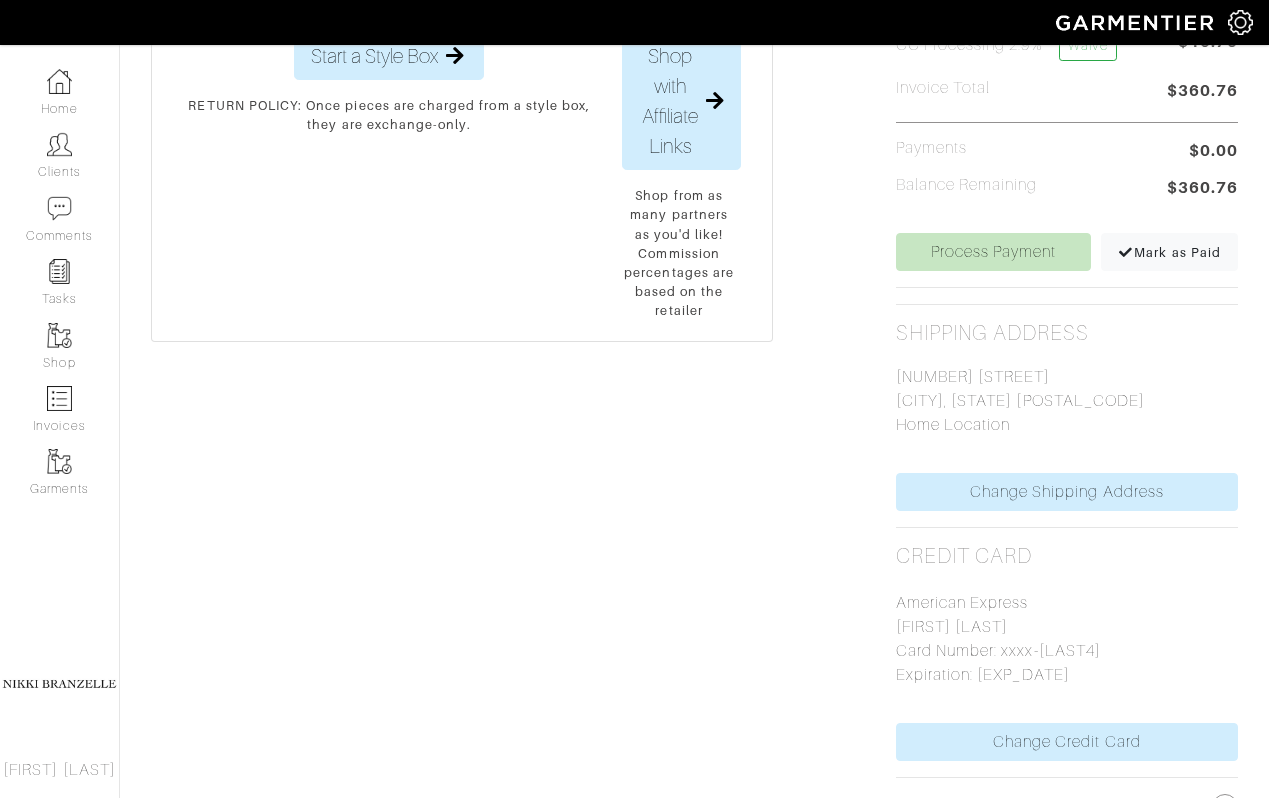 click on "Delete Invoice
Paid Date:
Not Paid
Summary
Number of Items 1
Subtotal $350.00
Tax
(
: 6.0%)
Override
$0.00
CC Processing 2.9%
Waive
$10.76
Invoice Total $360.76
Payments
$0.00
Balance Remaining $360.76
Process Payment
Mark as Paid
Update Discount Amount
× Close
Save" at bounding box center (1067, 283) 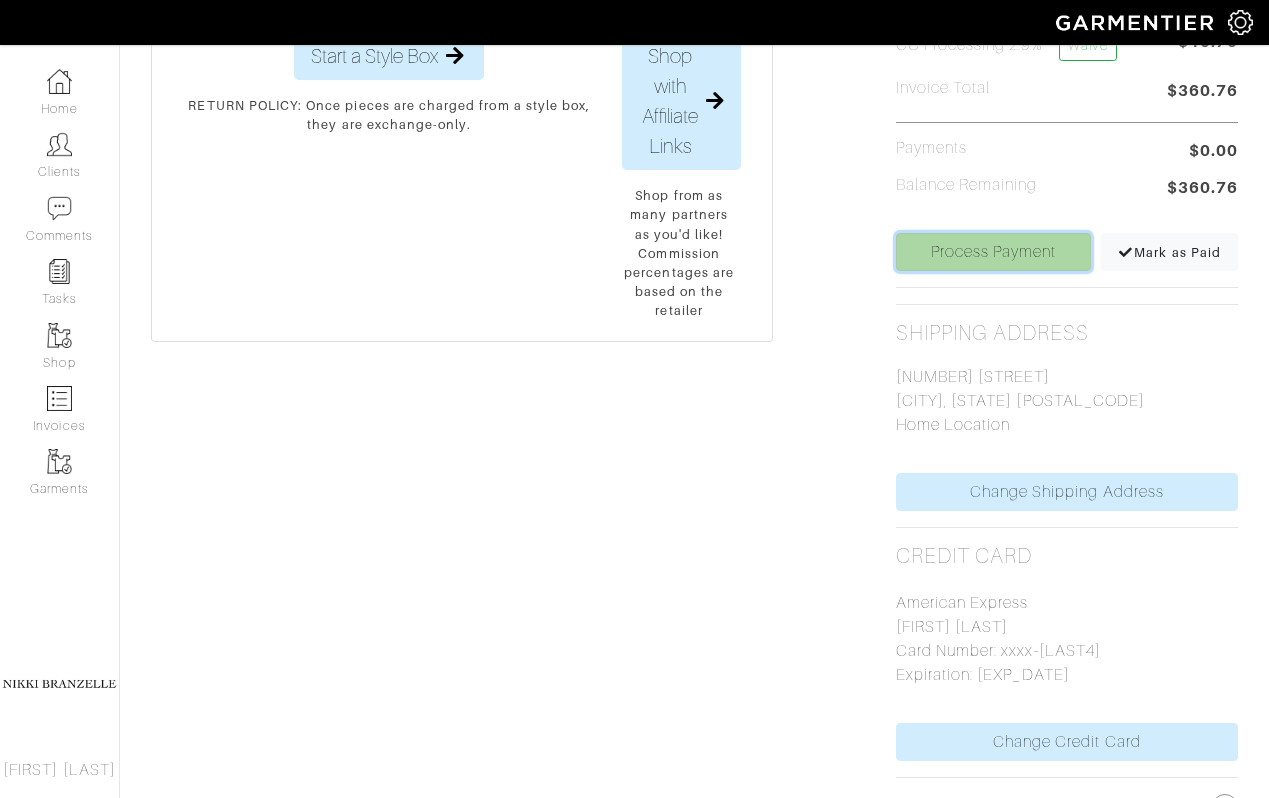click on "Process Payment" at bounding box center [994, 252] 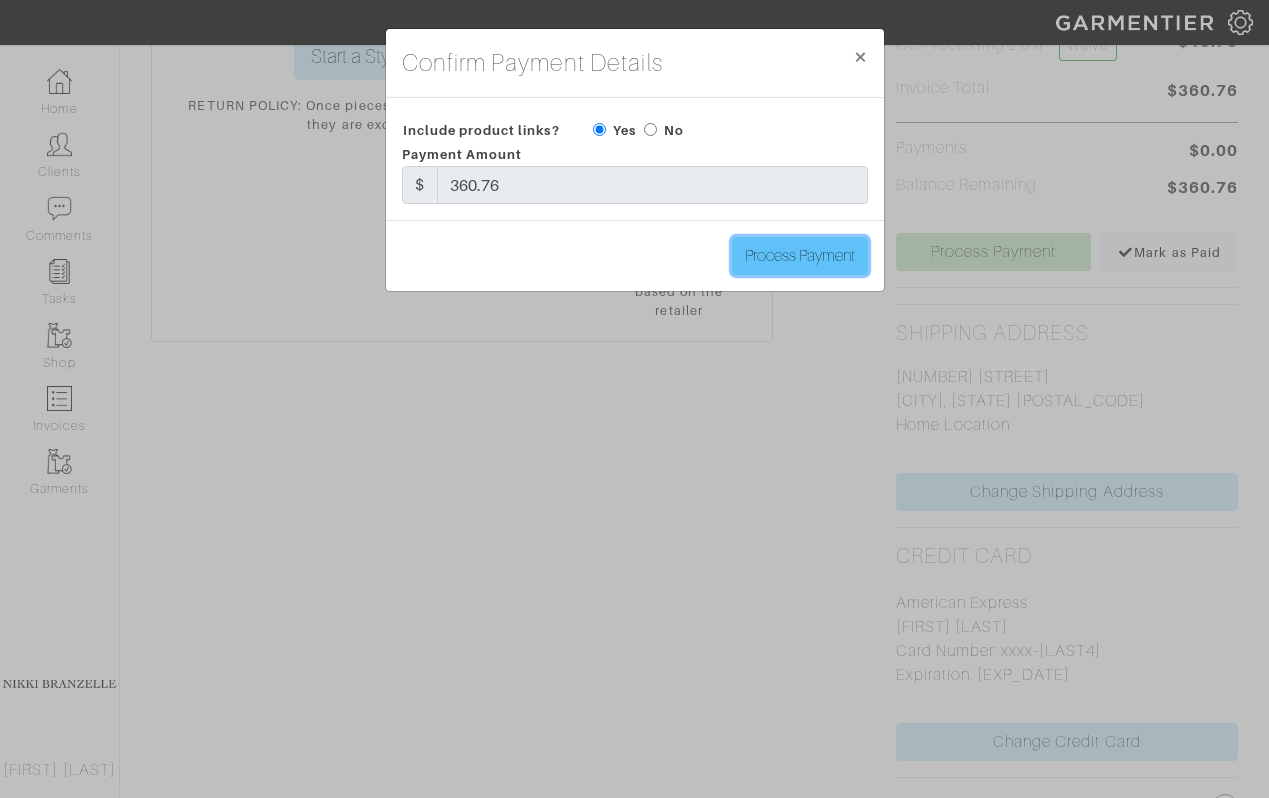 click on "Process Payment" at bounding box center (800, 256) 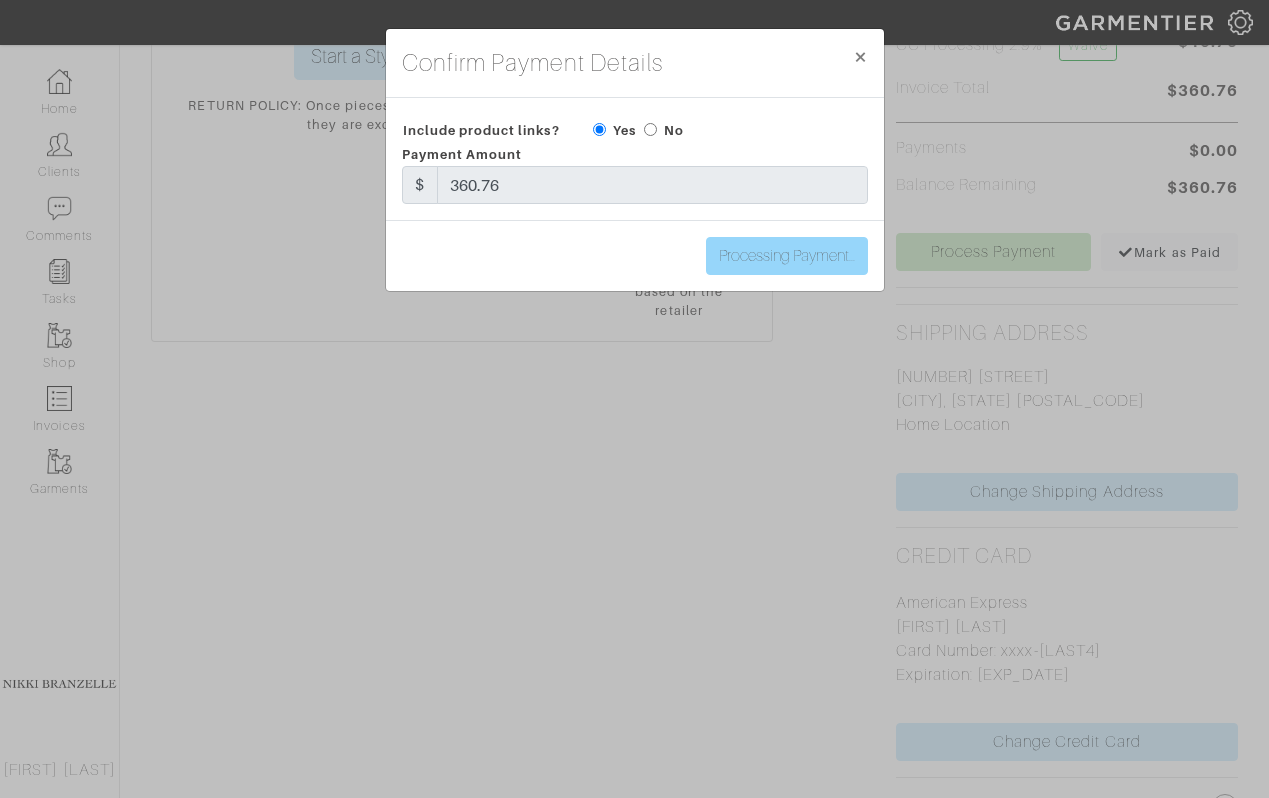 type on "Process Payment" 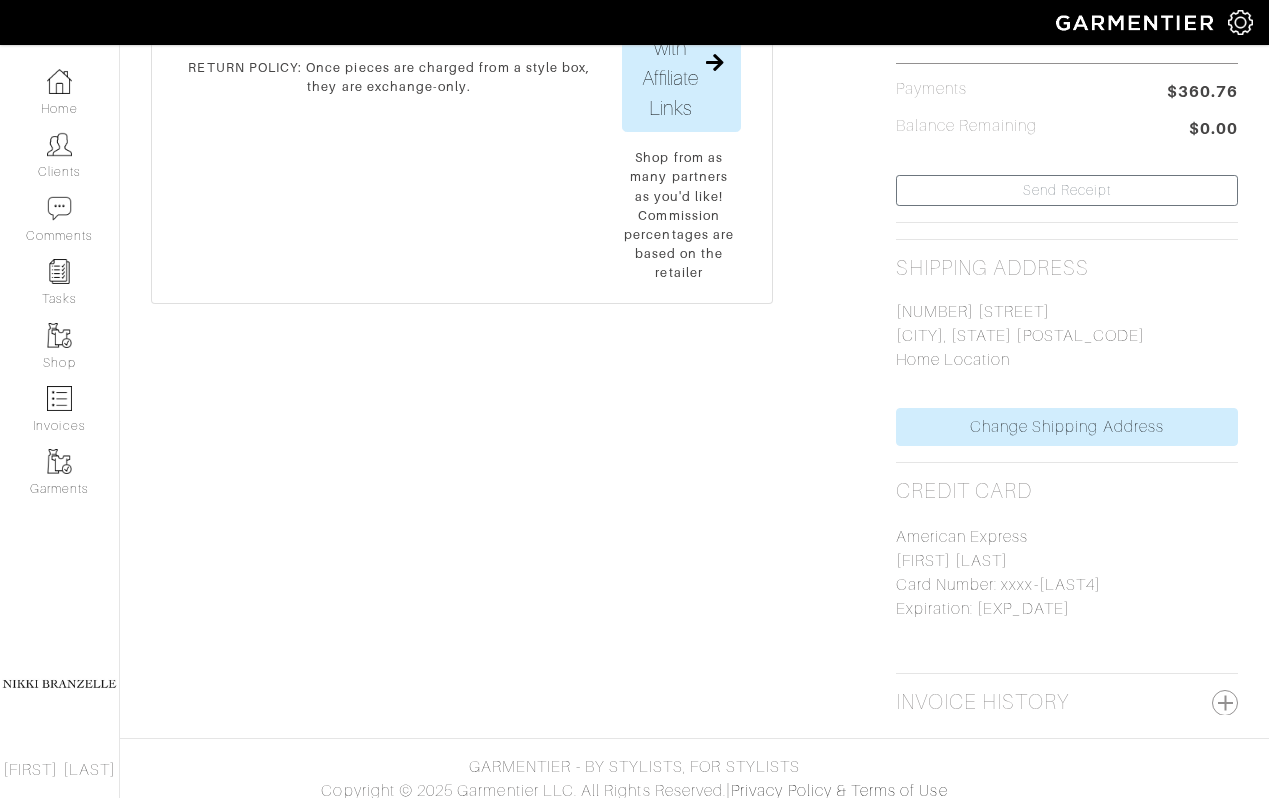 scroll, scrollTop: 0, scrollLeft: 0, axis: both 